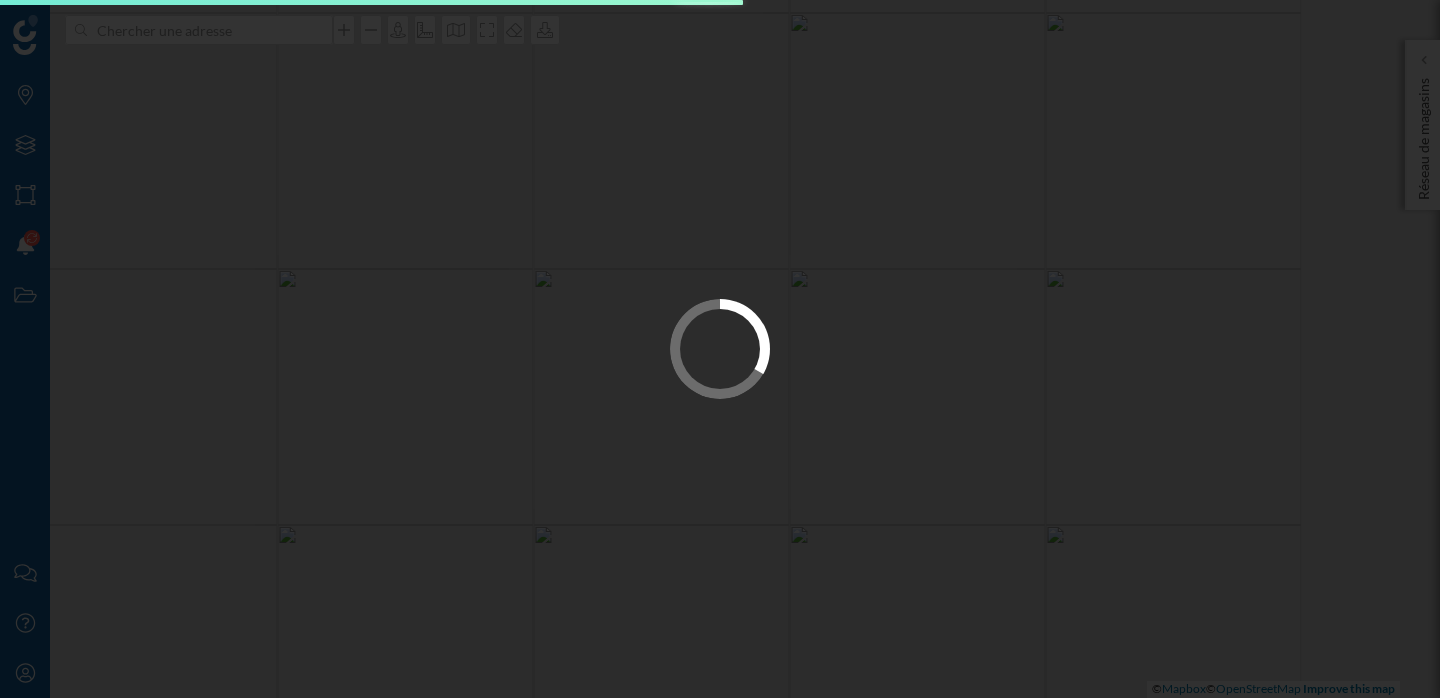 scroll, scrollTop: 0, scrollLeft: 0, axis: both 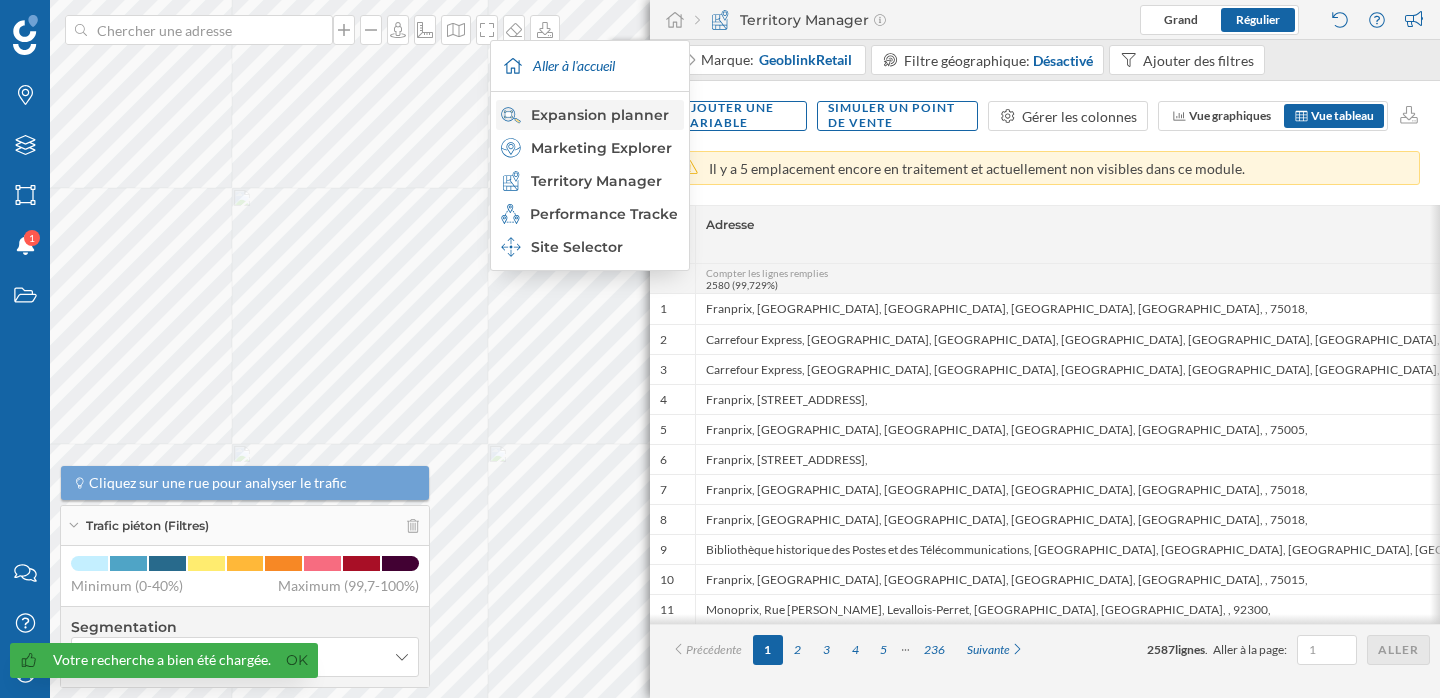 click on "Expansion planner" at bounding box center (589, 115) 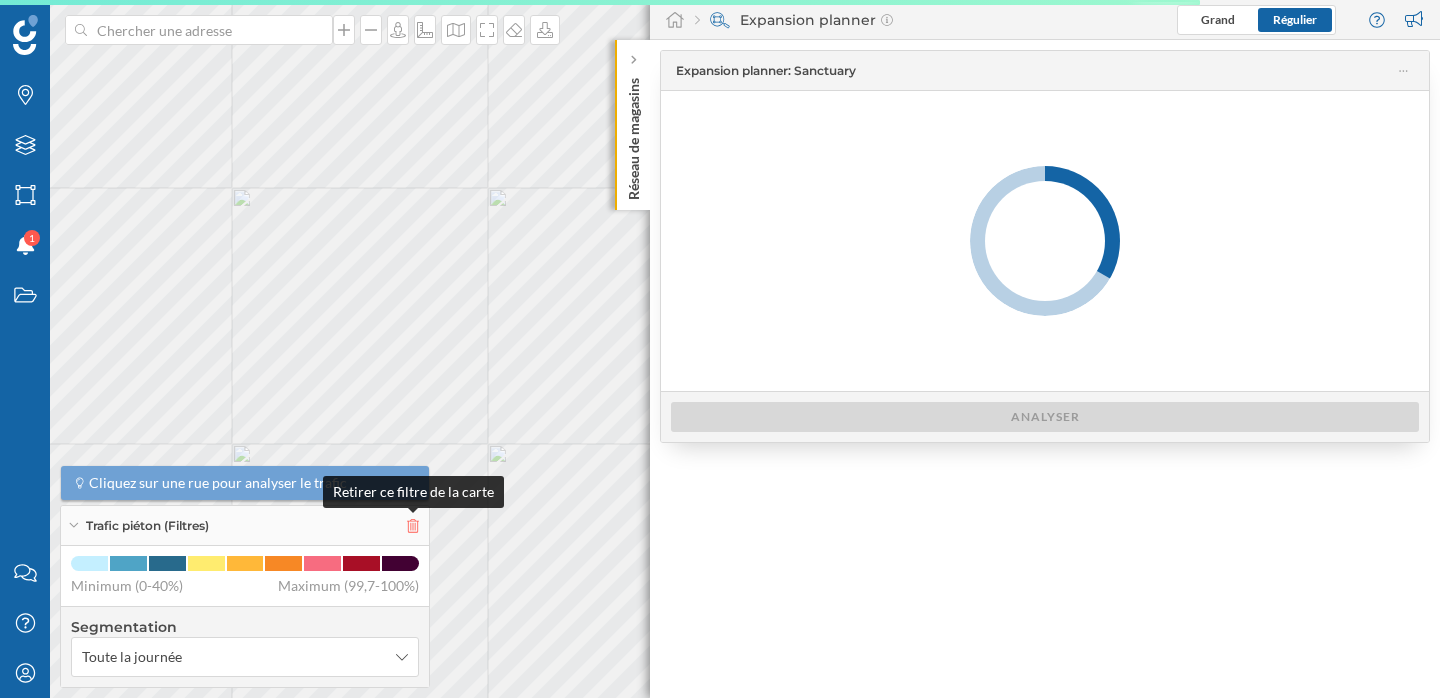 click 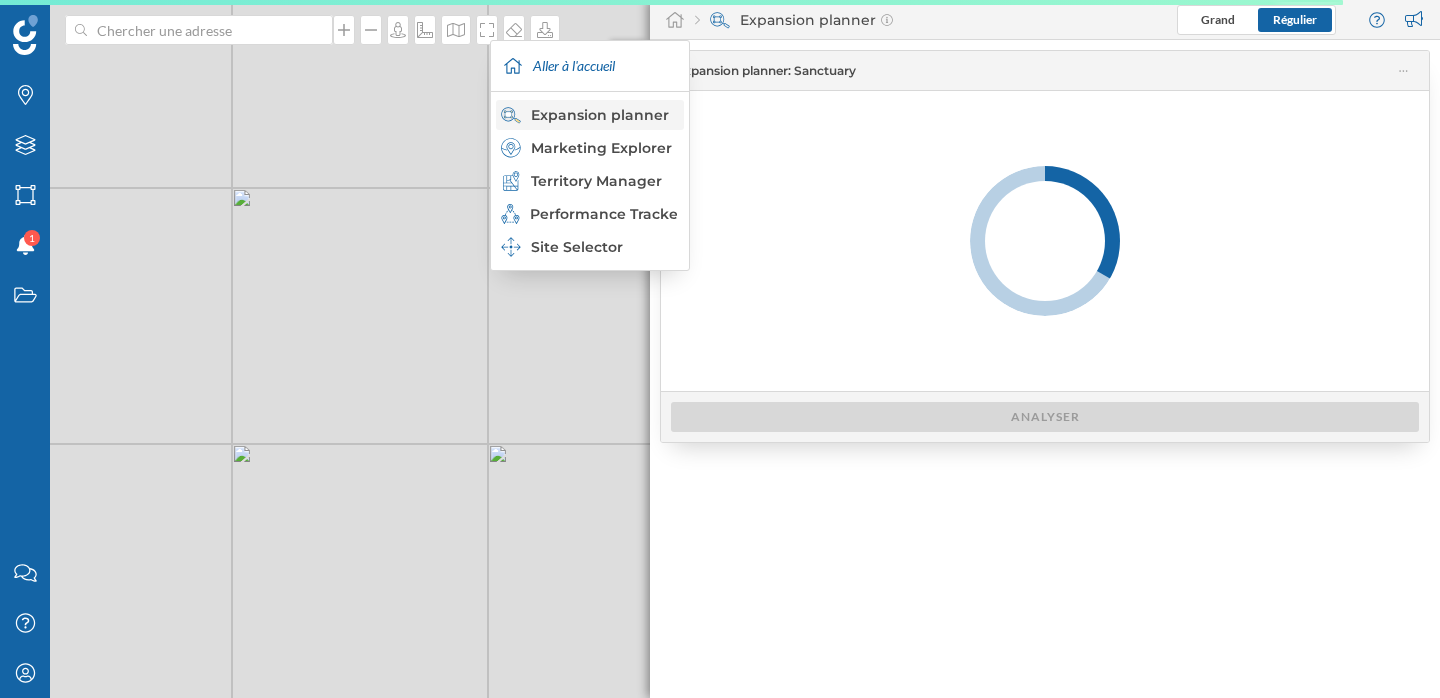 click on "Expansion planner" at bounding box center (589, 115) 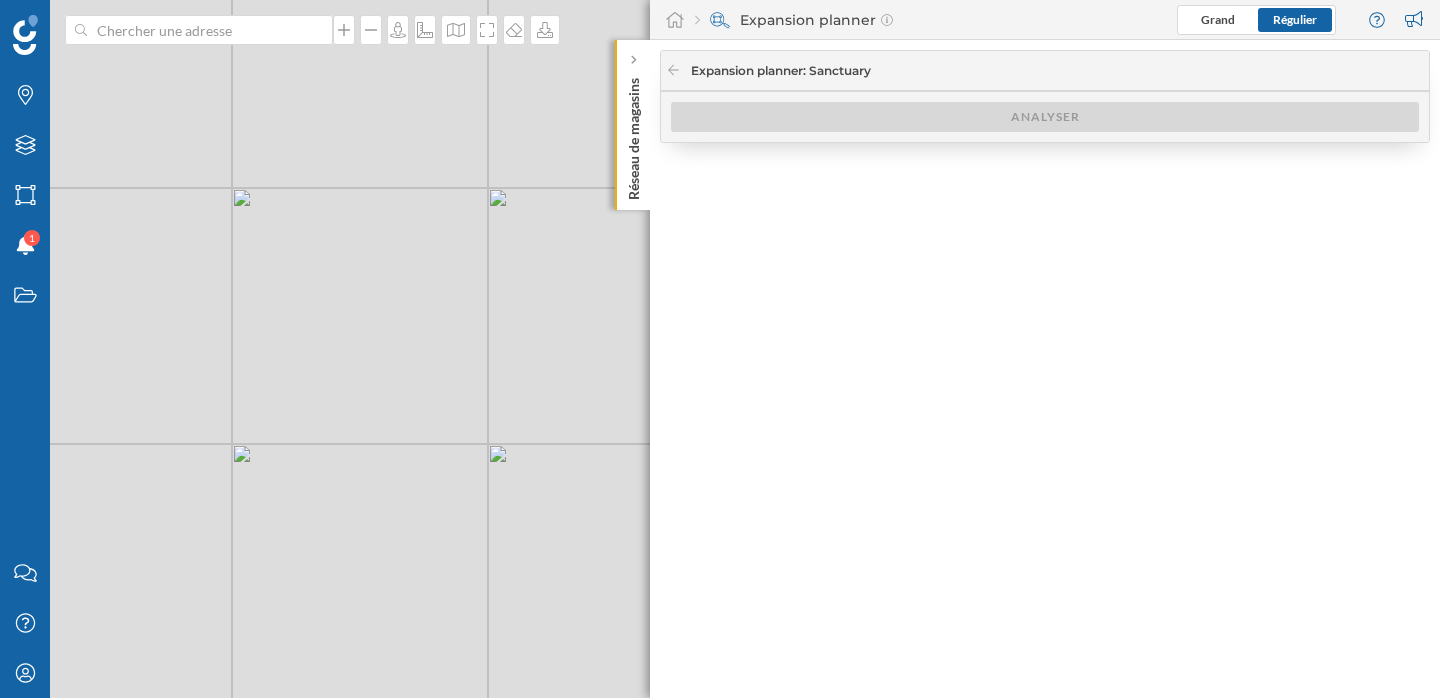 click on "Expansion planner : Sanctuary" at bounding box center (1039, 71) 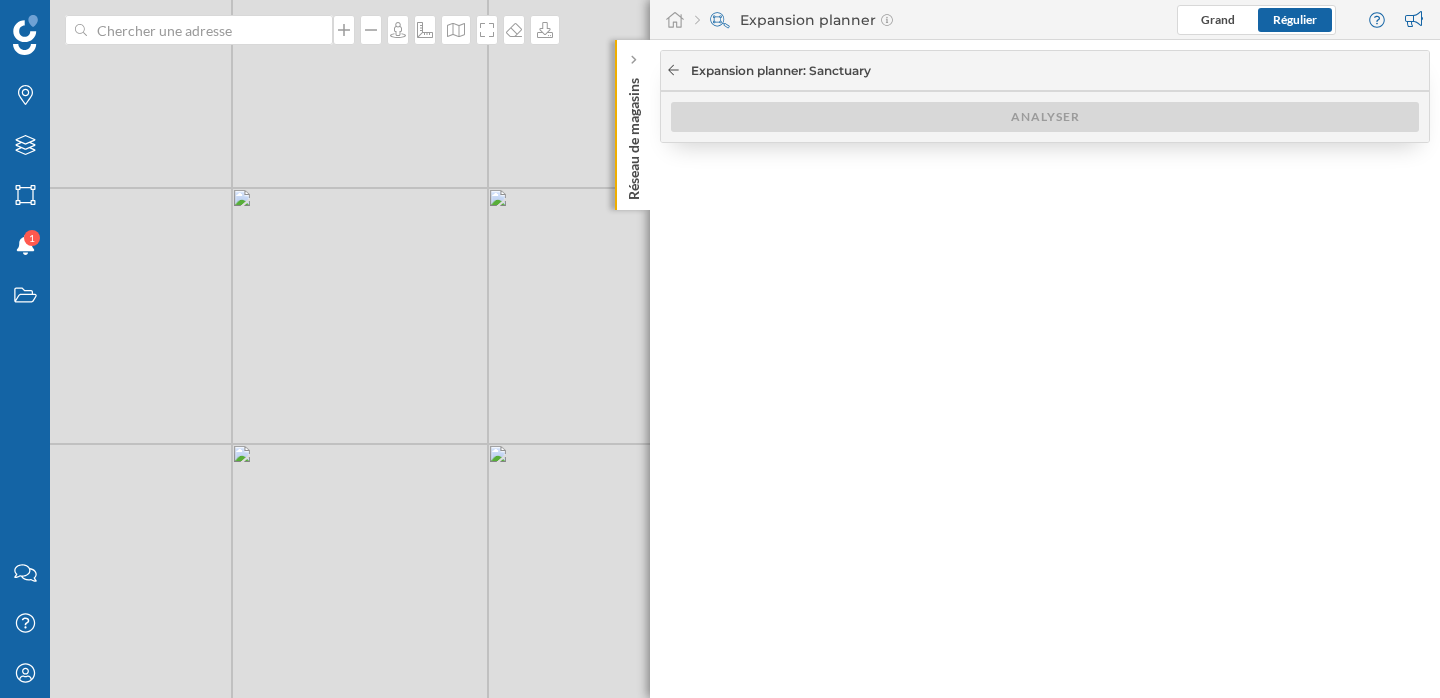 click 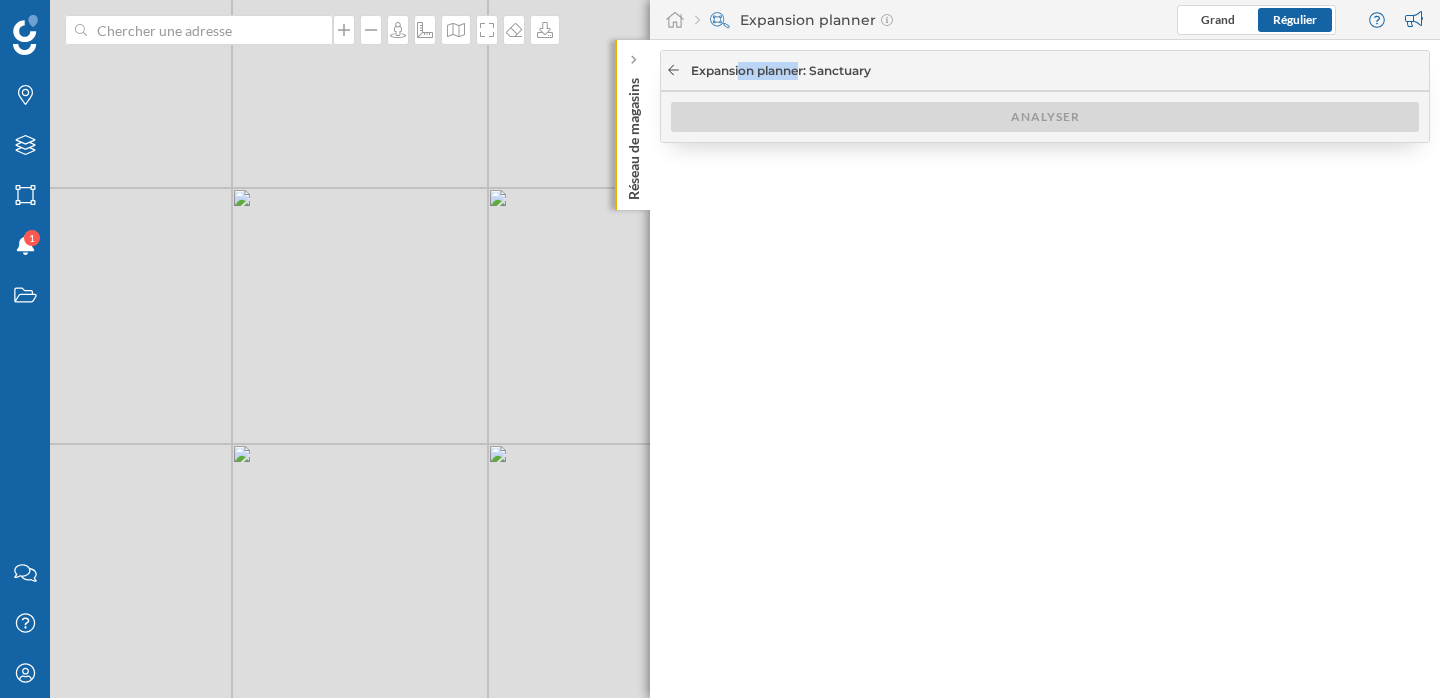 click 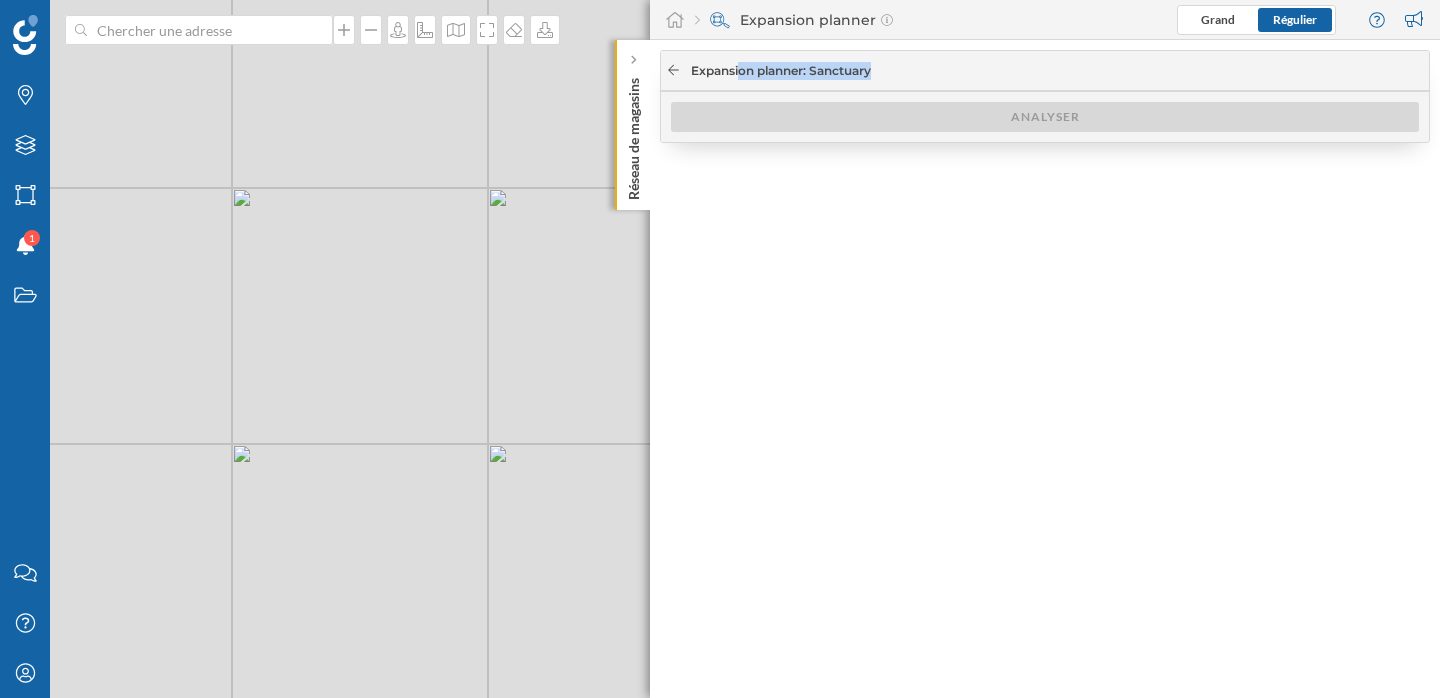 click 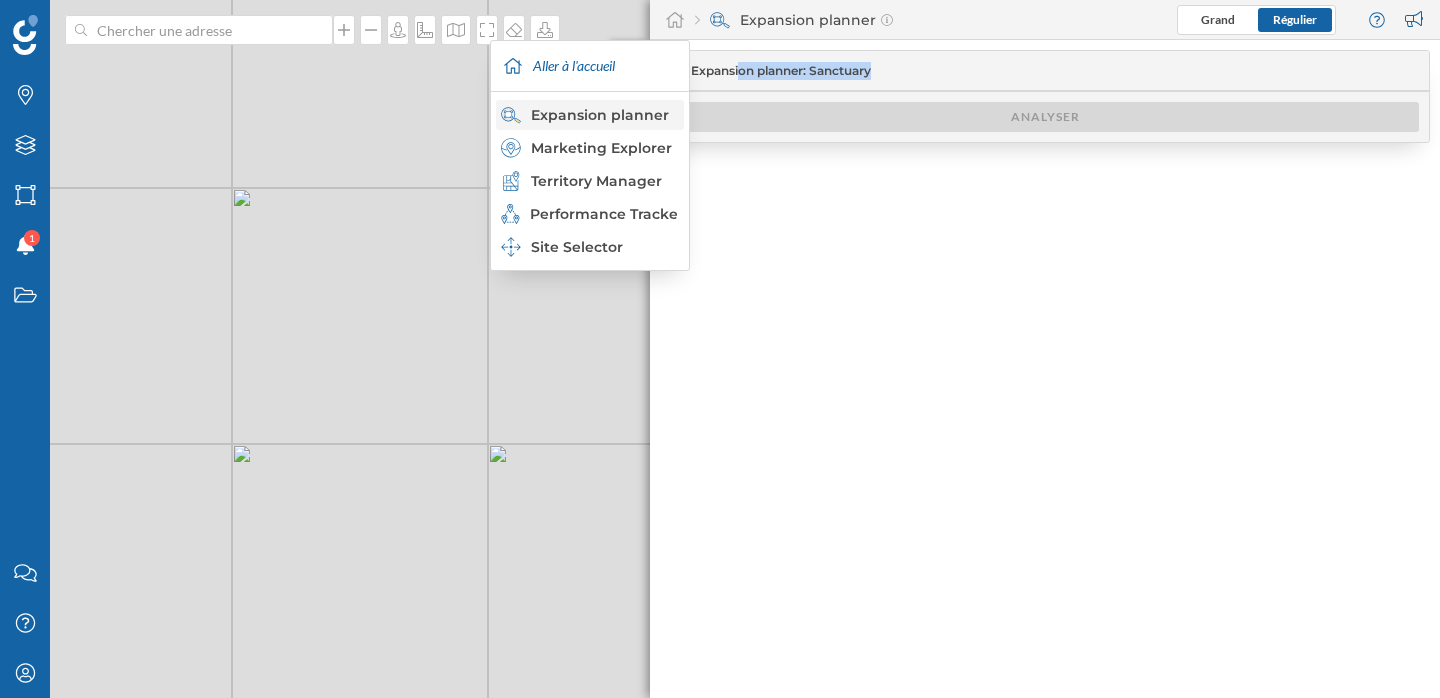 click on "Expansion planner" at bounding box center [589, 115] 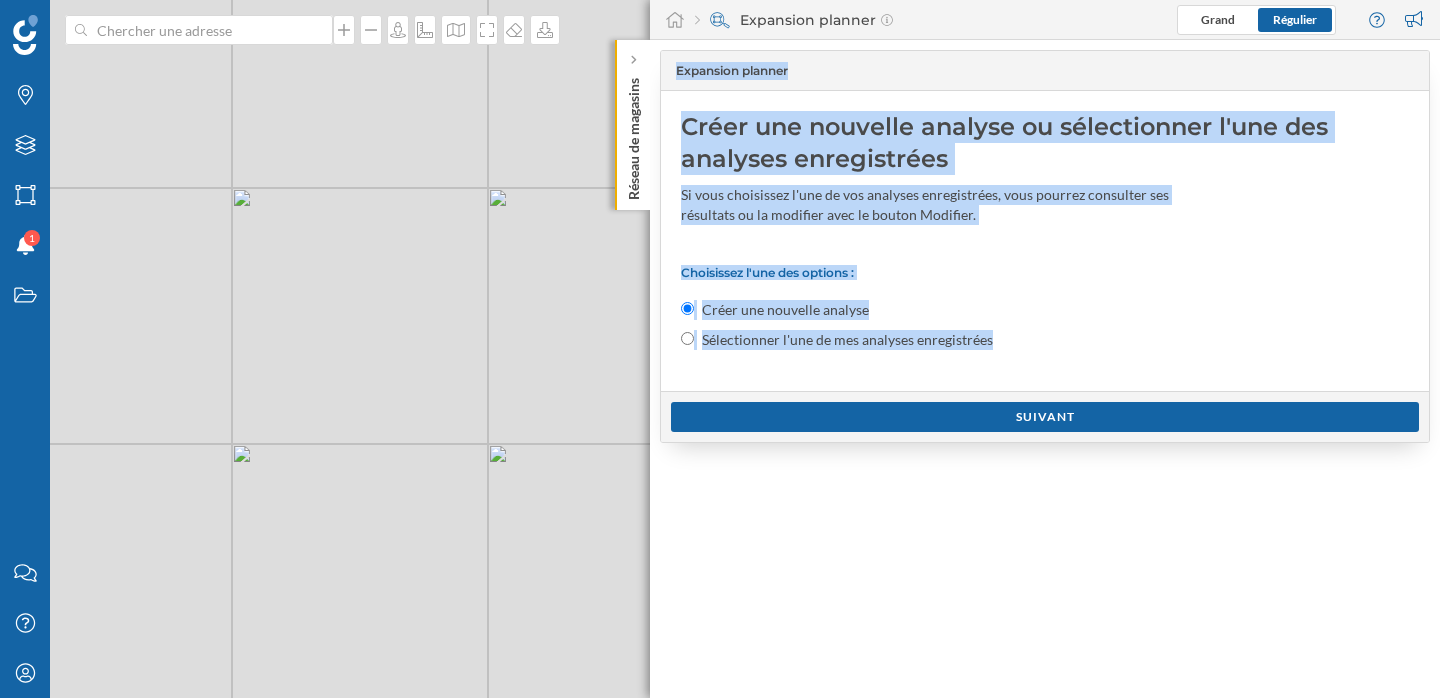 click on "Créer une nouvelle analyse ou sélectionner l'une des analyses enregistrées
Si vous choisissez l'une de vos analyses enregistrées, vous pourrez consulter ses résultats ou la modifier avec le bouton Modifier.
Choisissez l'une des options :
Créer une nouvelle analyse
Sélectionner l'une de mes analyses enregistrées" at bounding box center [1045, 241] 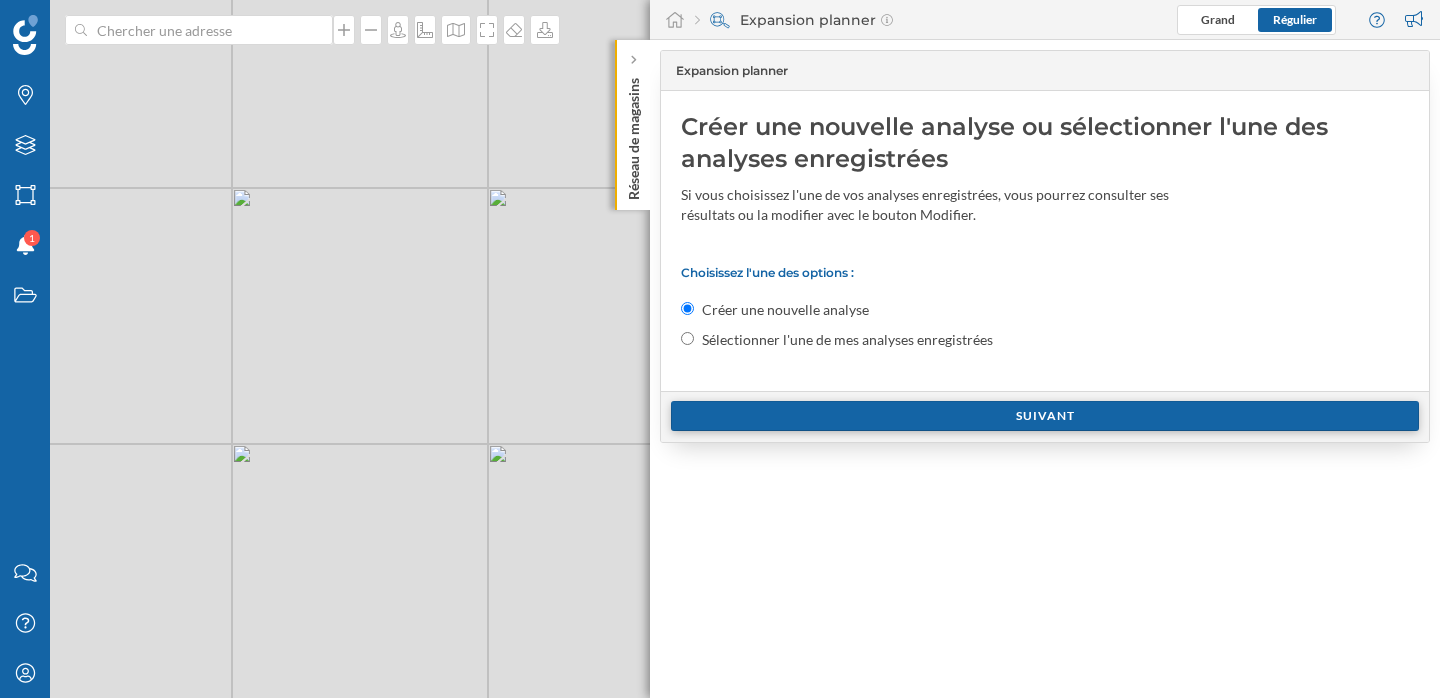 click on "Suivant" at bounding box center (1045, 416) 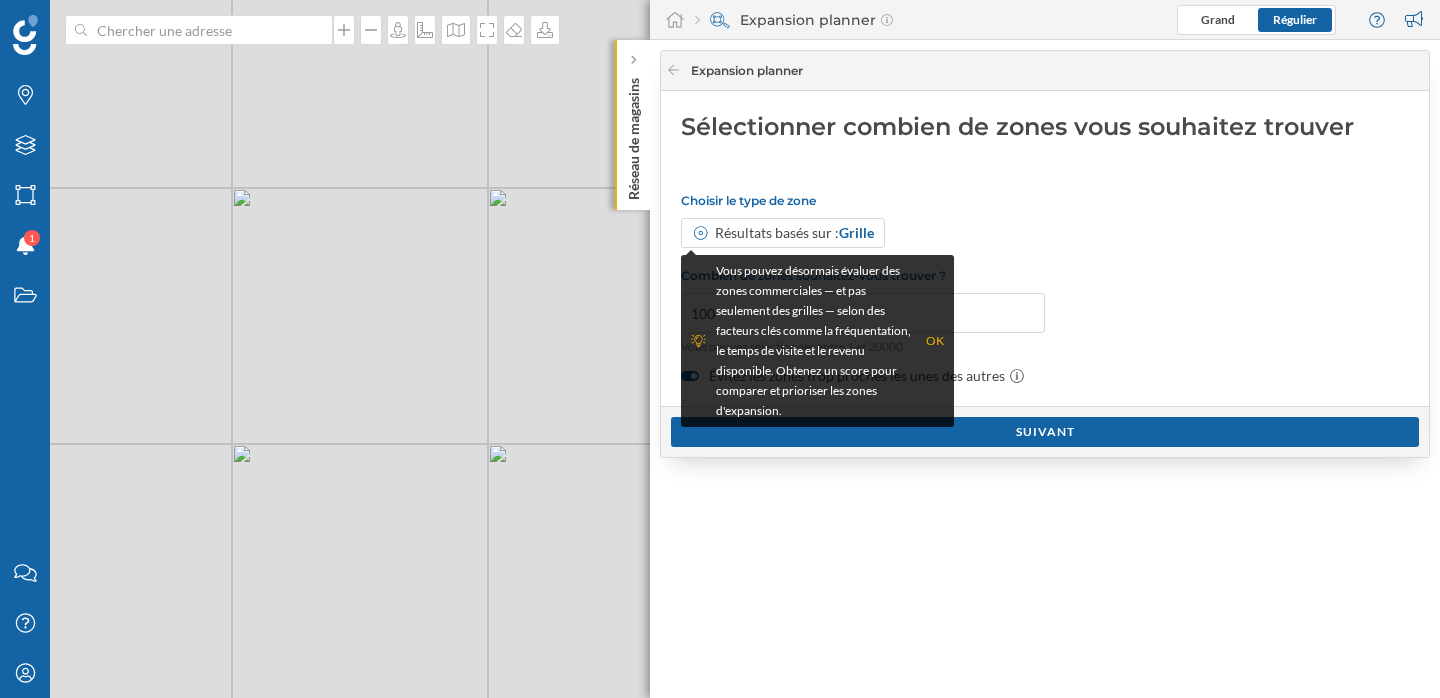click on "Choisir le type de zone
Résultats basés sur :
Grille
Combien de zones souhaitez-vous trouver ?       100         Vous pouvez sélectionner entre 1 et 20000
Évitez les zones trop proches les unes des autres" at bounding box center (1045, 289) 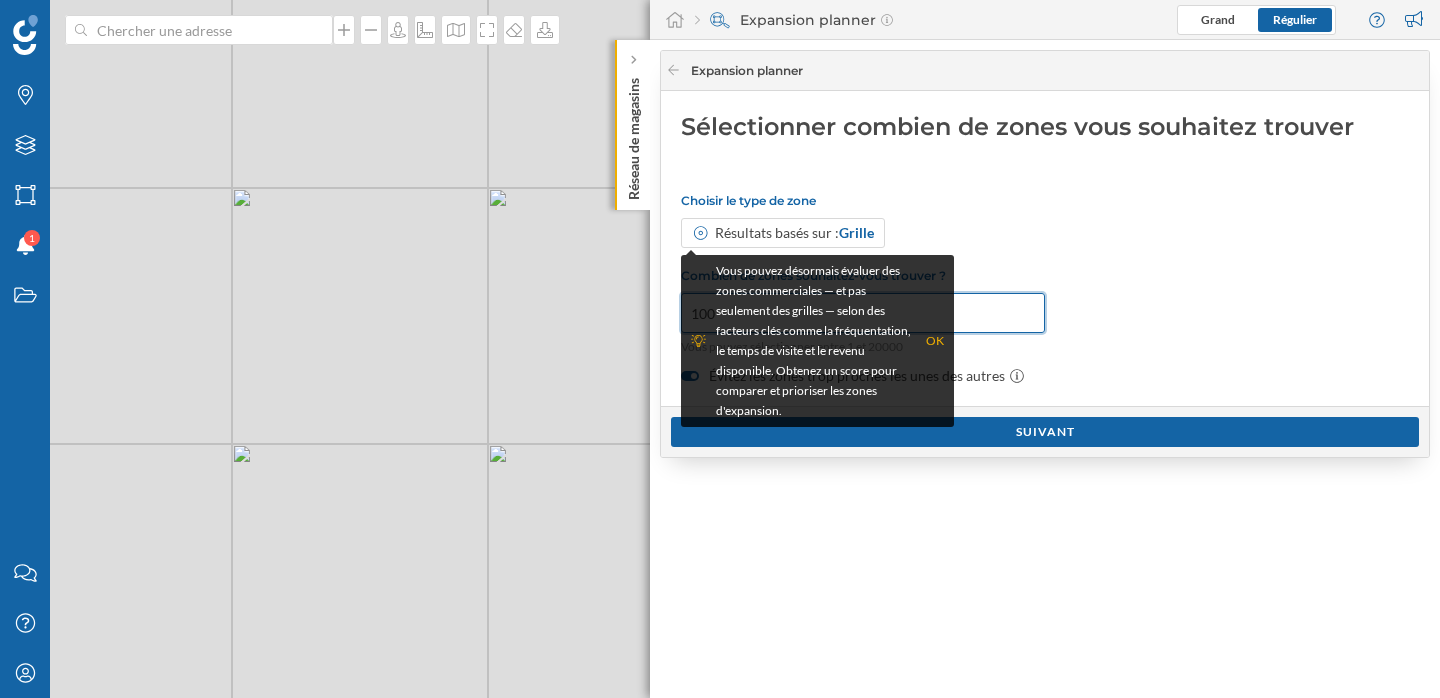click on "100" at bounding box center (863, 313) 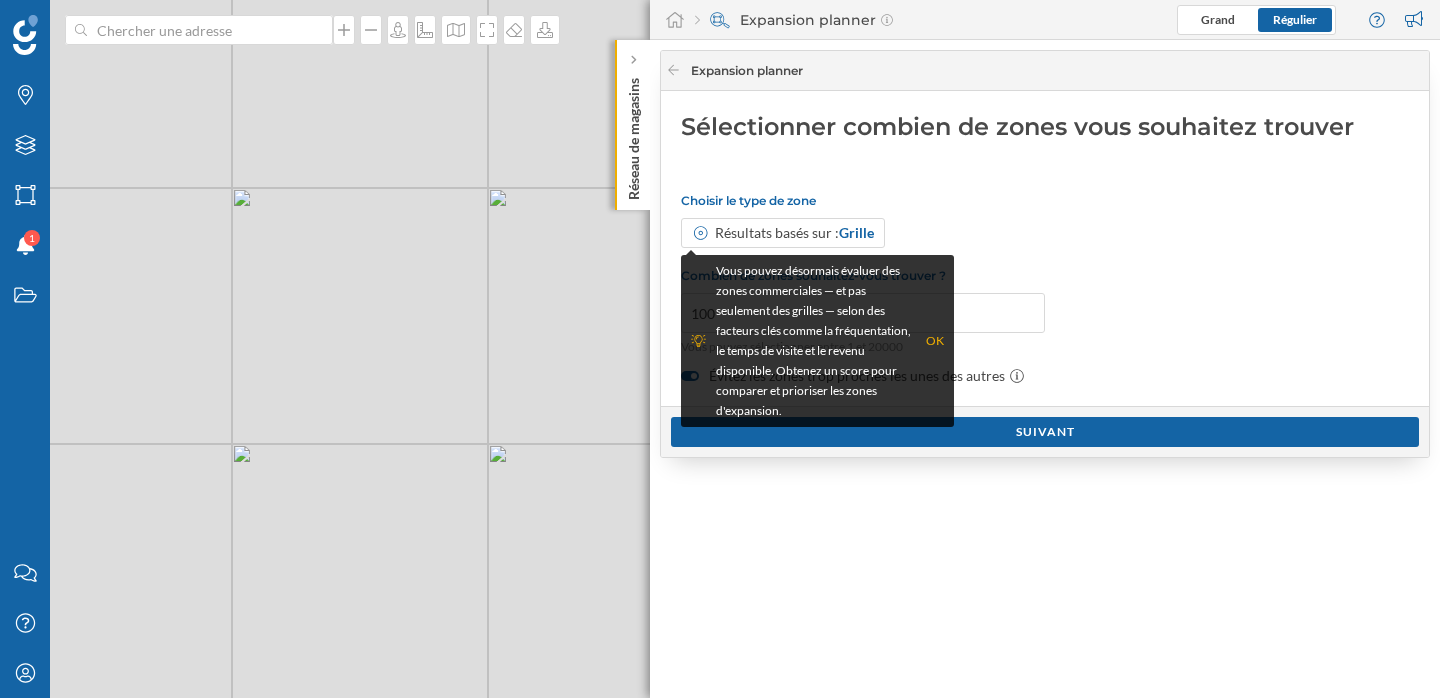 click on "Choisir le type de zone
Résultats basés sur :
Grille
Combien de zones souhaitez-vous trouver ?       100         Vous pouvez sélectionner entre 1 et 20000
Évitez les zones trop proches les unes des autres" at bounding box center (1045, 289) 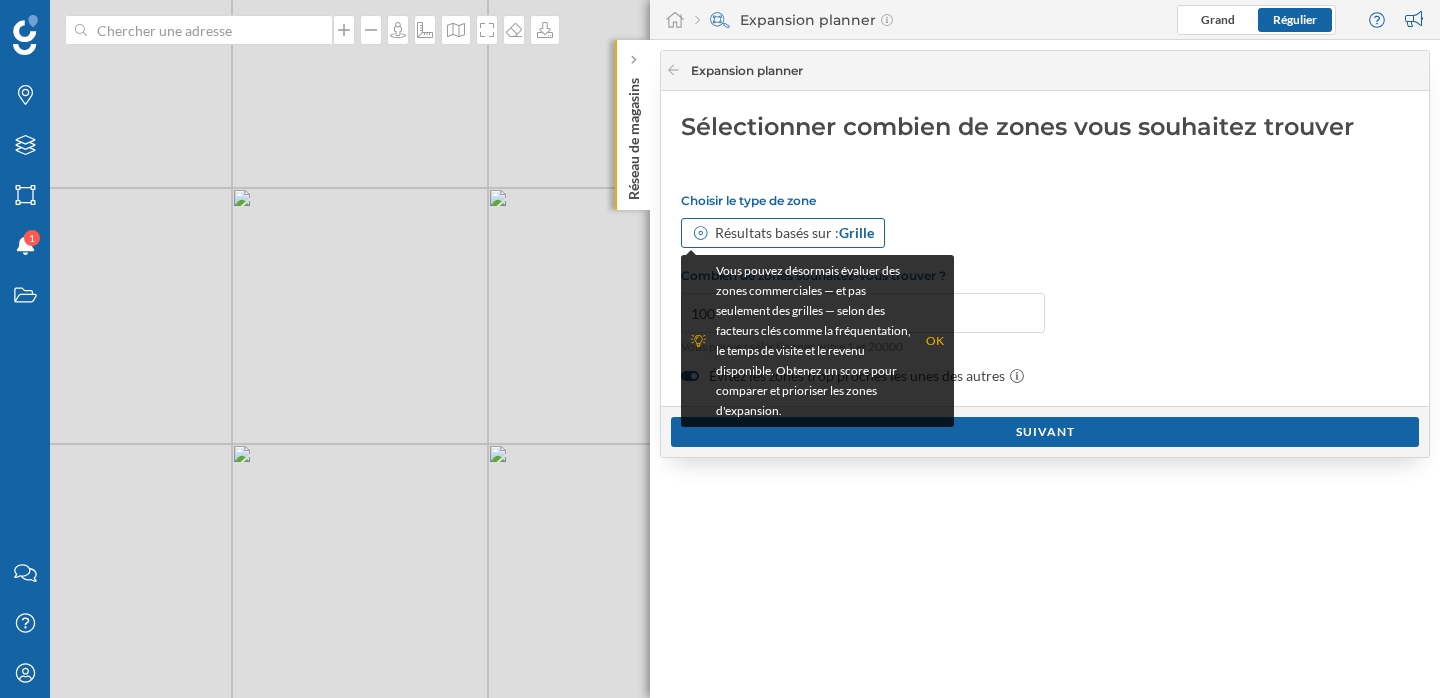 click on "Résultats basés sur :
Grille" at bounding box center [794, 233] 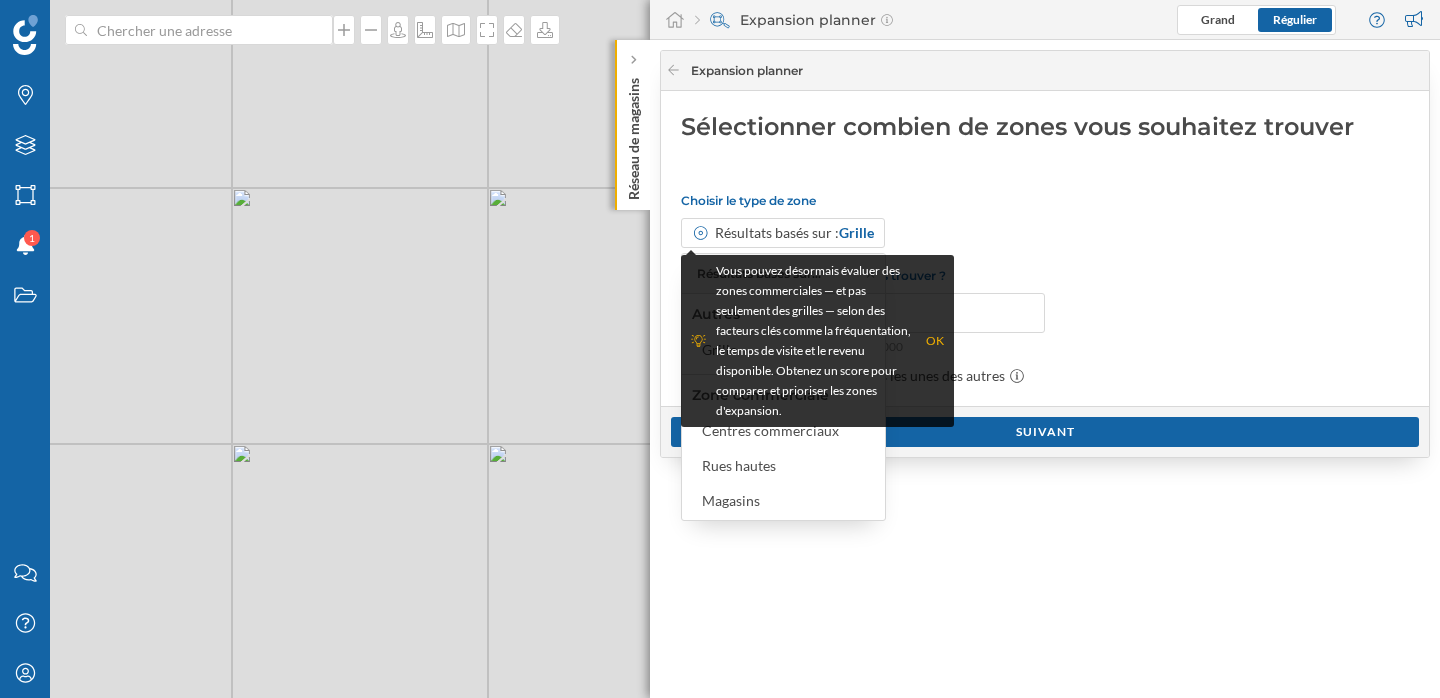 click on "OK" at bounding box center [935, 341] 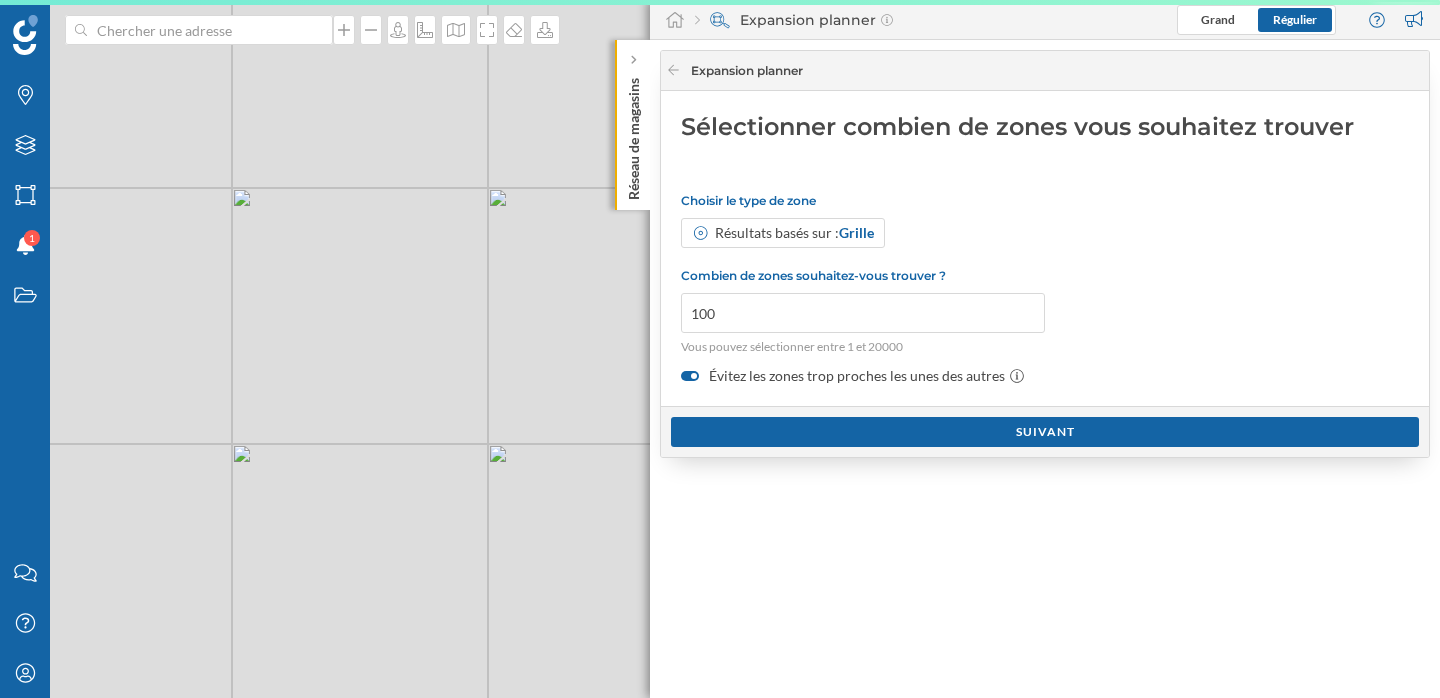 click on "Vous pouvez sélectionner entre 1 et 20000" at bounding box center [863, 347] 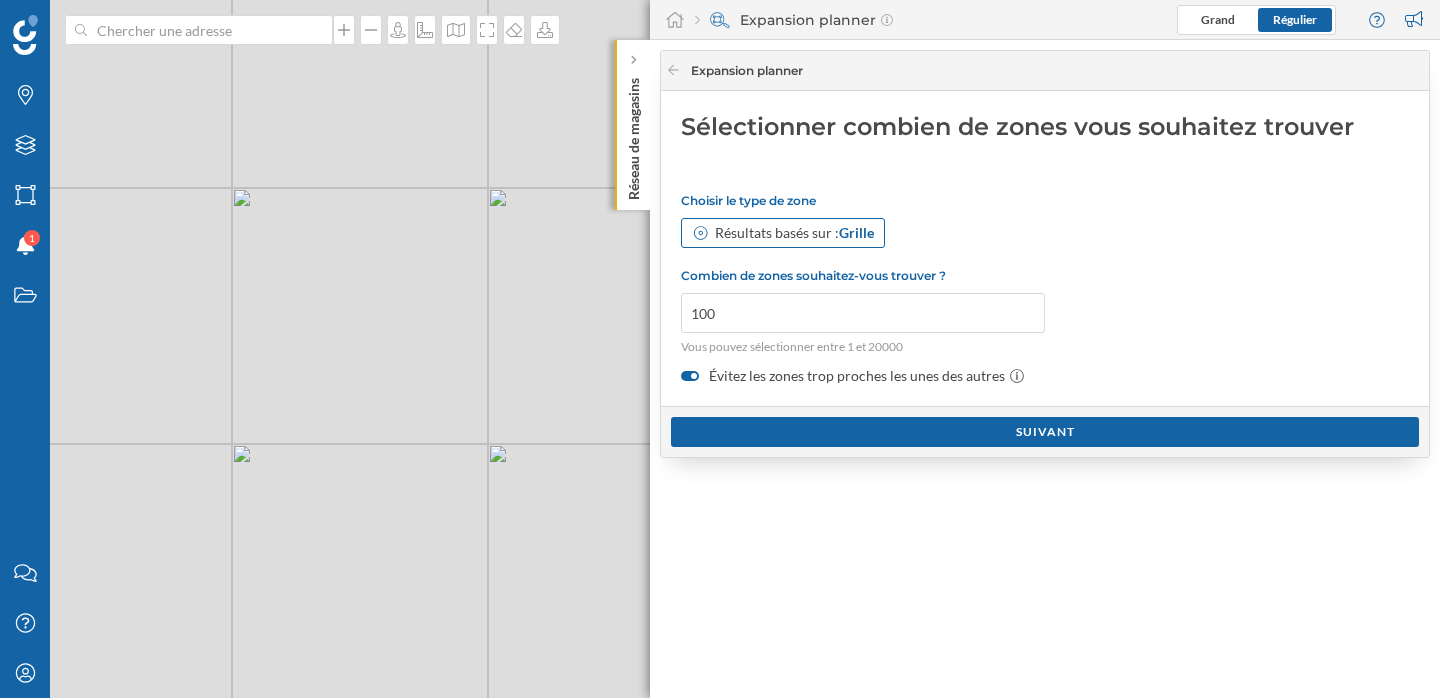 click on "Résultats basés sur :
Grille" at bounding box center (794, 233) 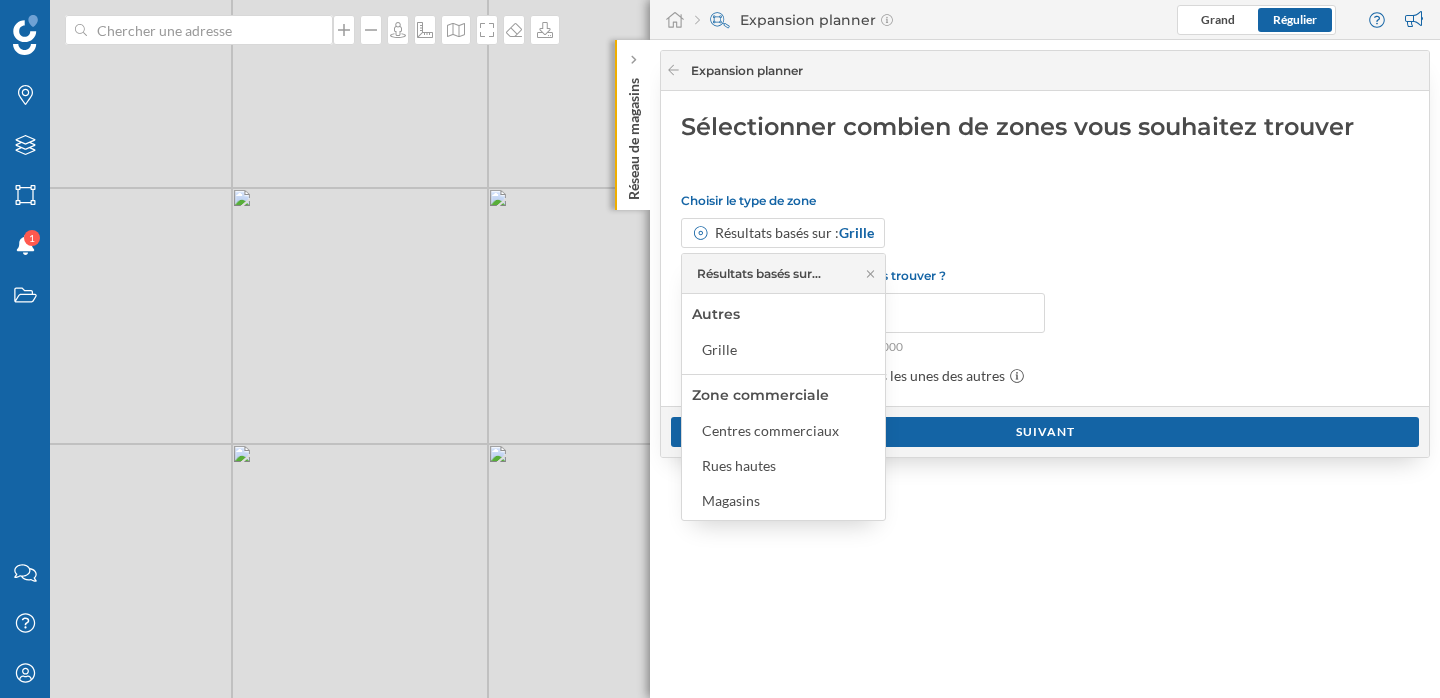 click on "Choisir le type de zone
Résultats basés sur :
Grille
Combien de zones souhaitez-vous trouver ?       100         Vous pouvez sélectionner entre 1 et 20000
Évitez les zones trop proches les unes des autres" at bounding box center (1045, 289) 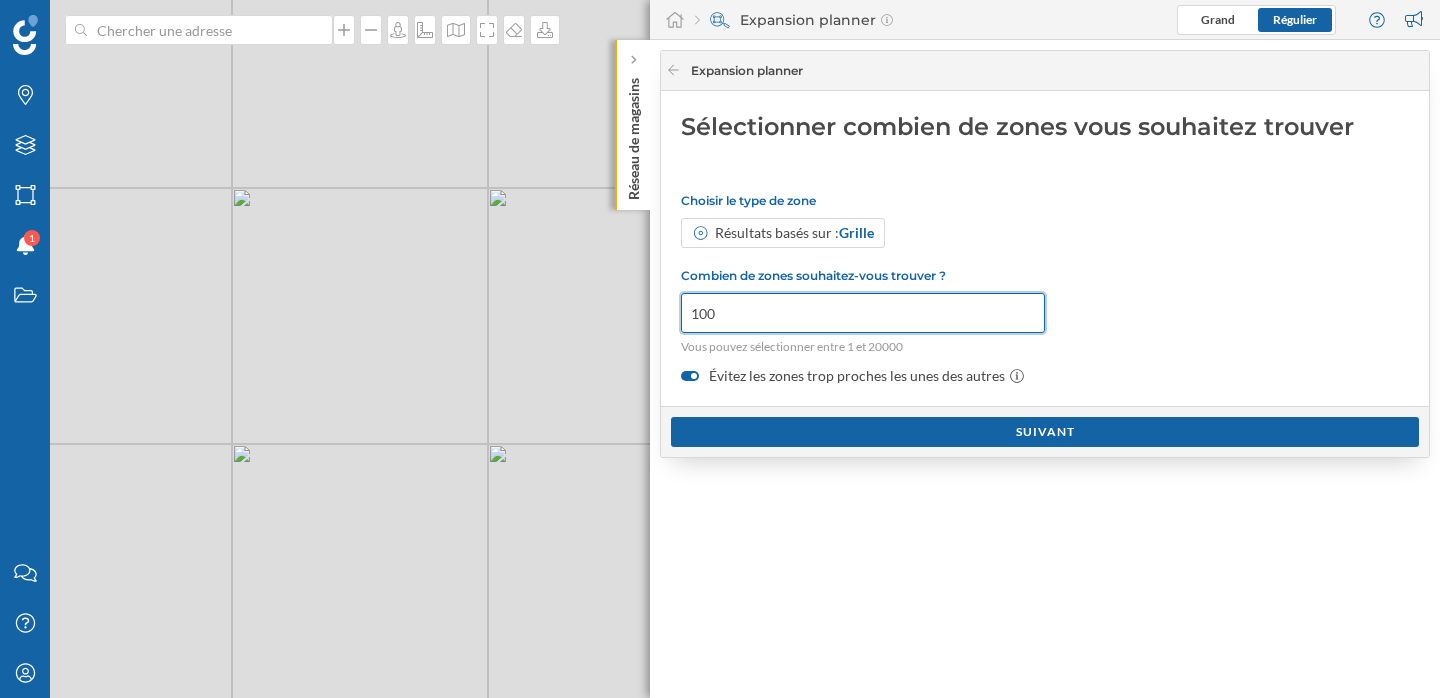 click on "100" at bounding box center [863, 313] 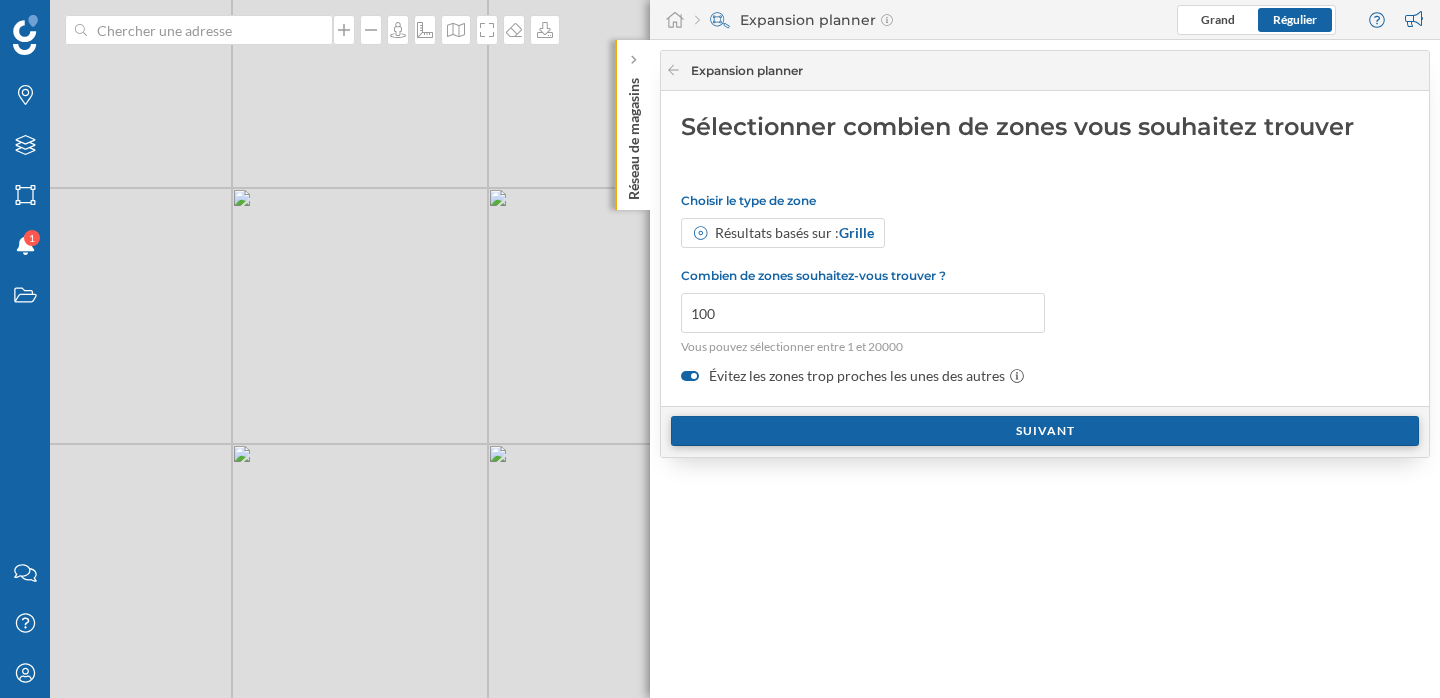 click on "Suivant" at bounding box center [1045, 431] 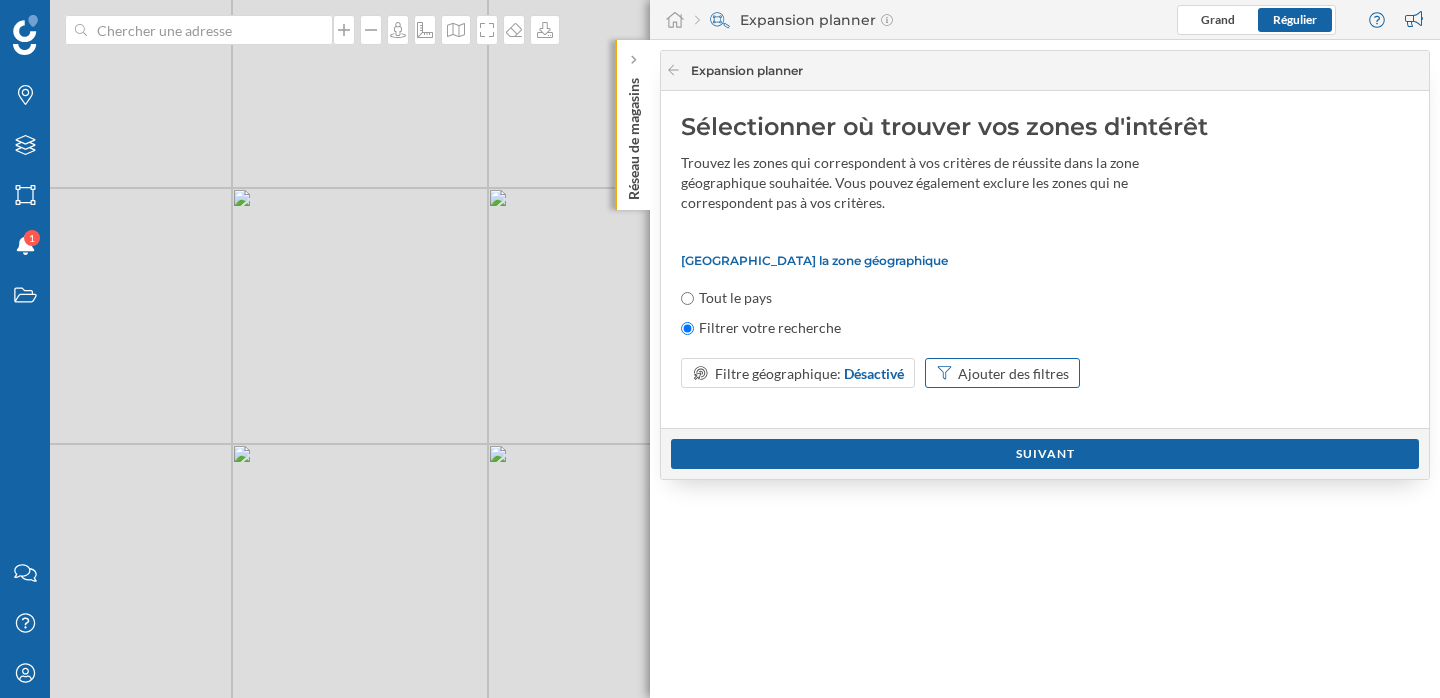 click on "Ajouter des filtres" at bounding box center (1013, 373) 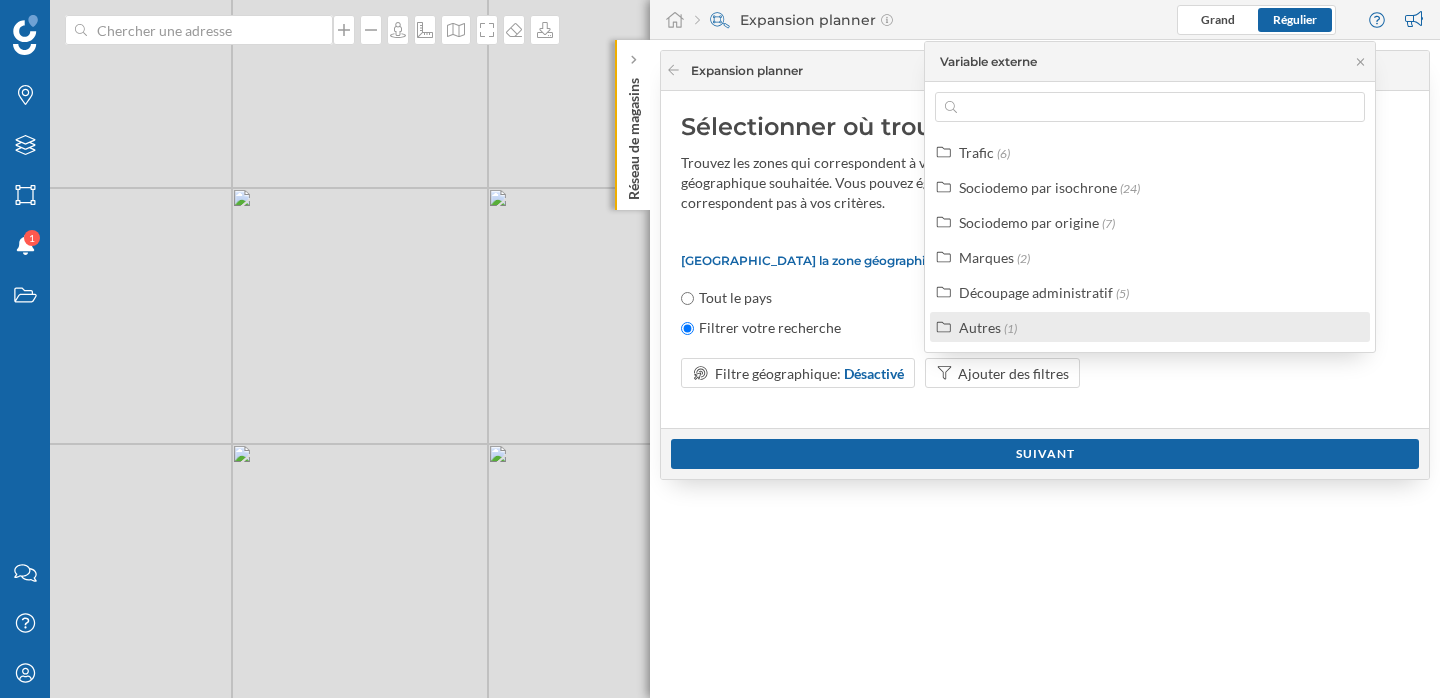 click on "Autres
(1)" at bounding box center [1158, 327] 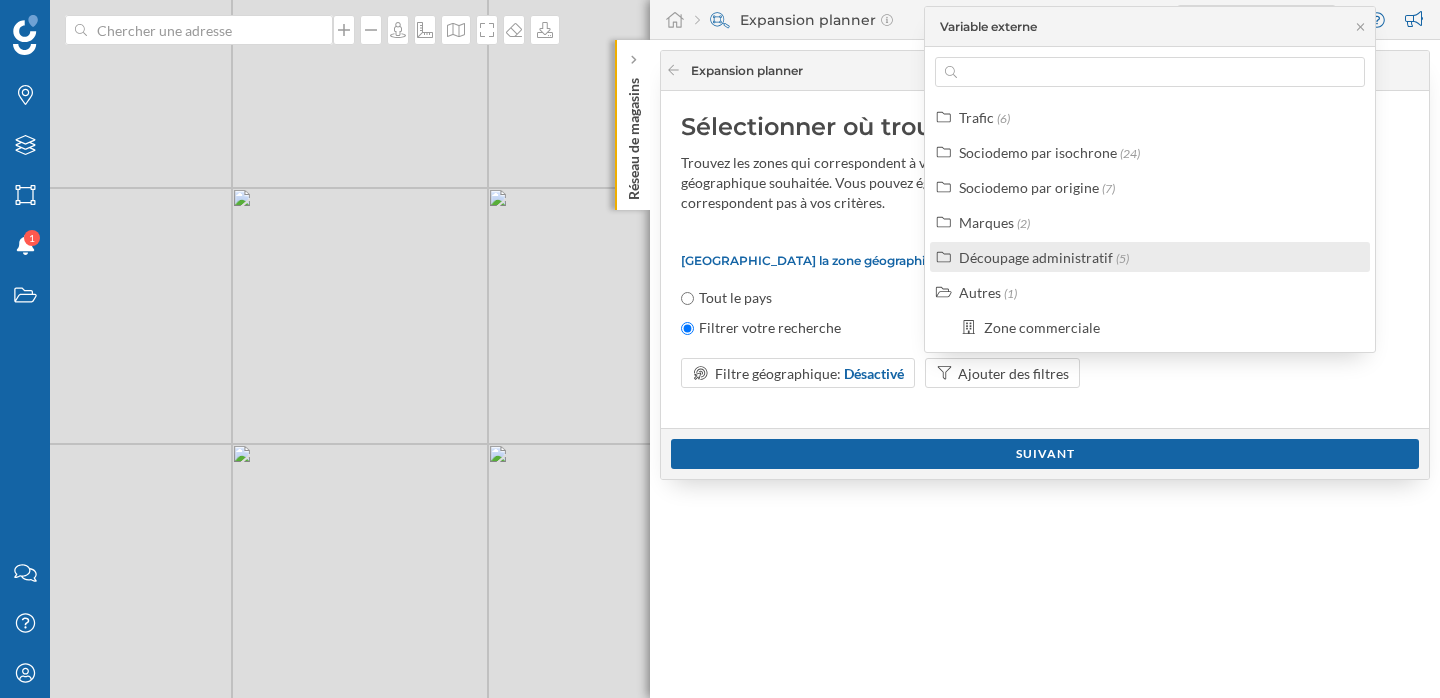 click on "Découpage administratif" at bounding box center (1036, 257) 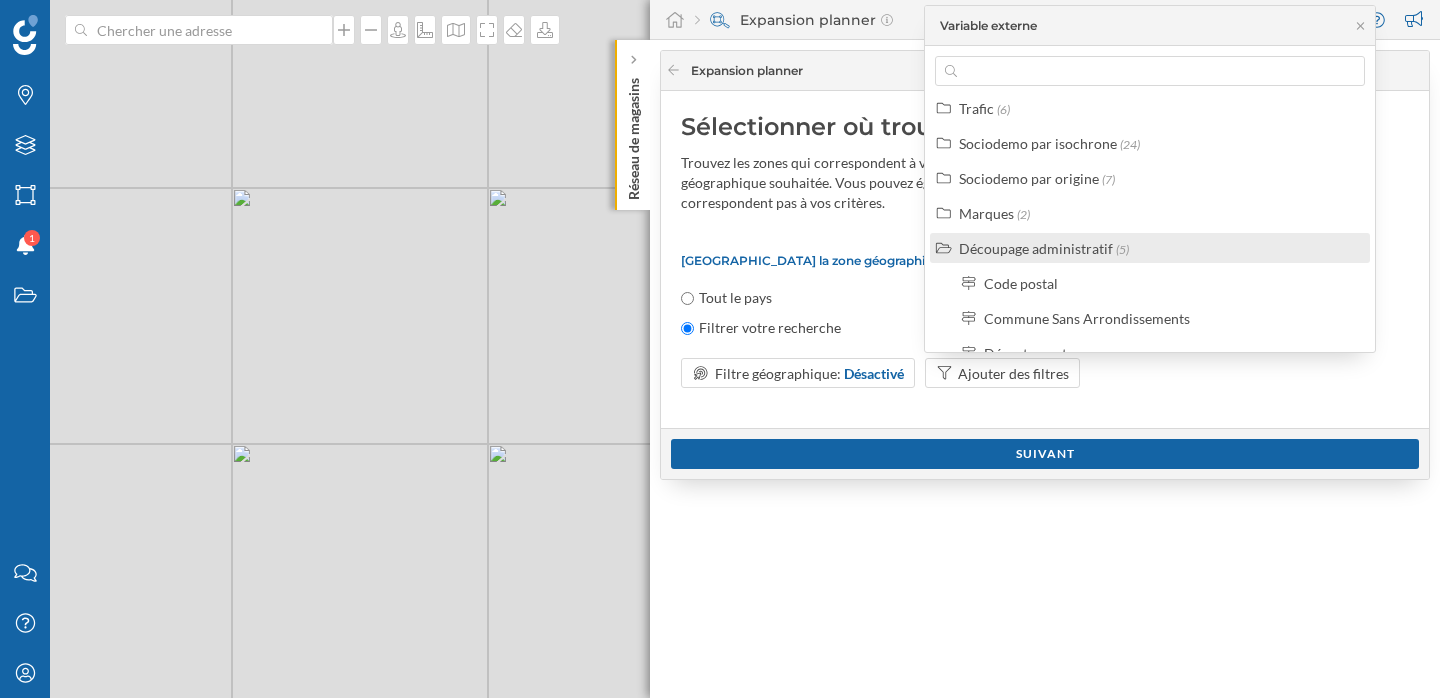 scroll, scrollTop: 0, scrollLeft: 0, axis: both 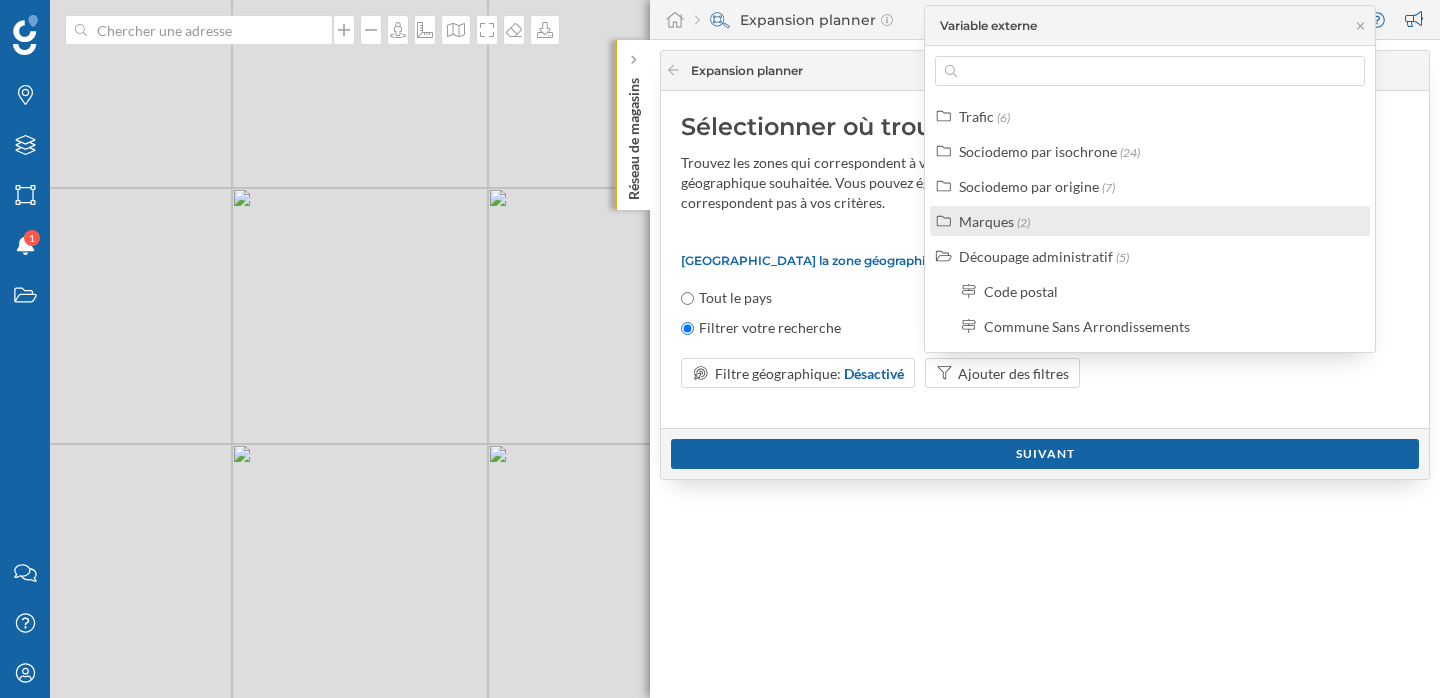 click on "Marques
(2)" at bounding box center [1158, 221] 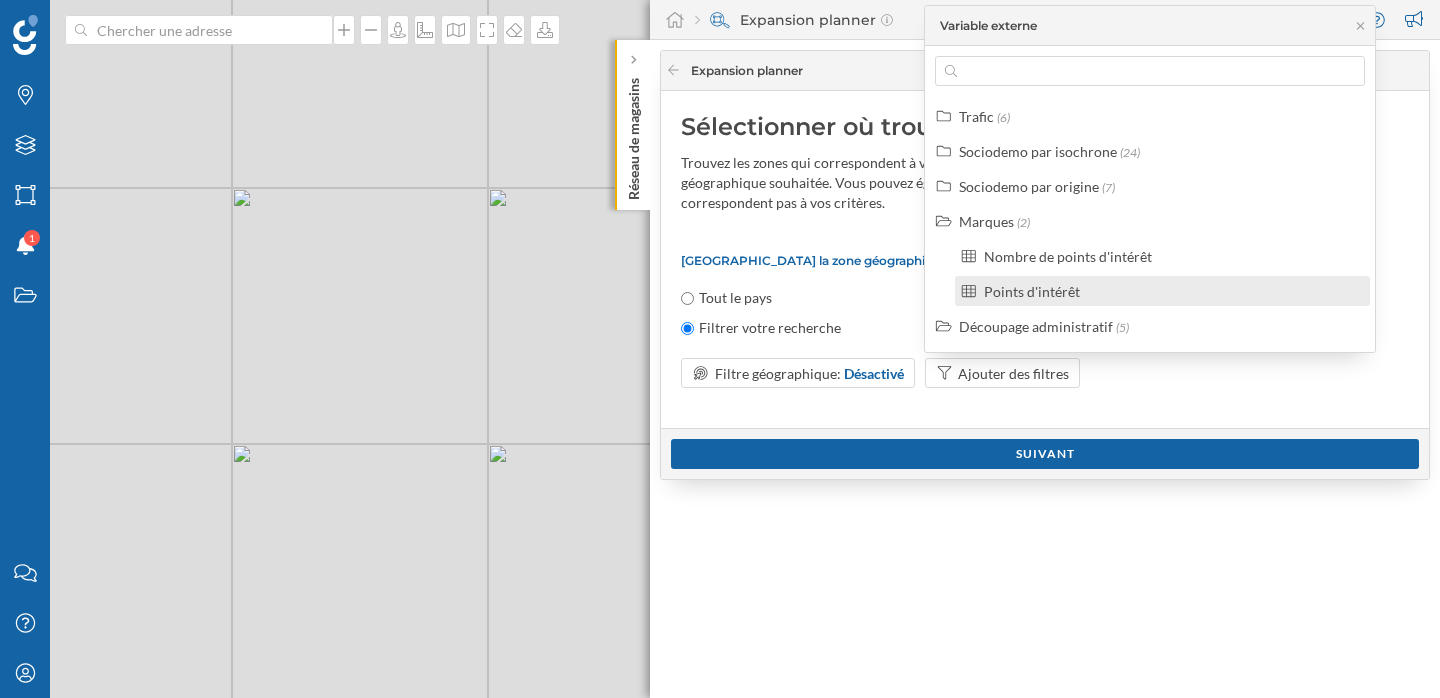 click on "Points d'intérêt" at bounding box center (1032, 291) 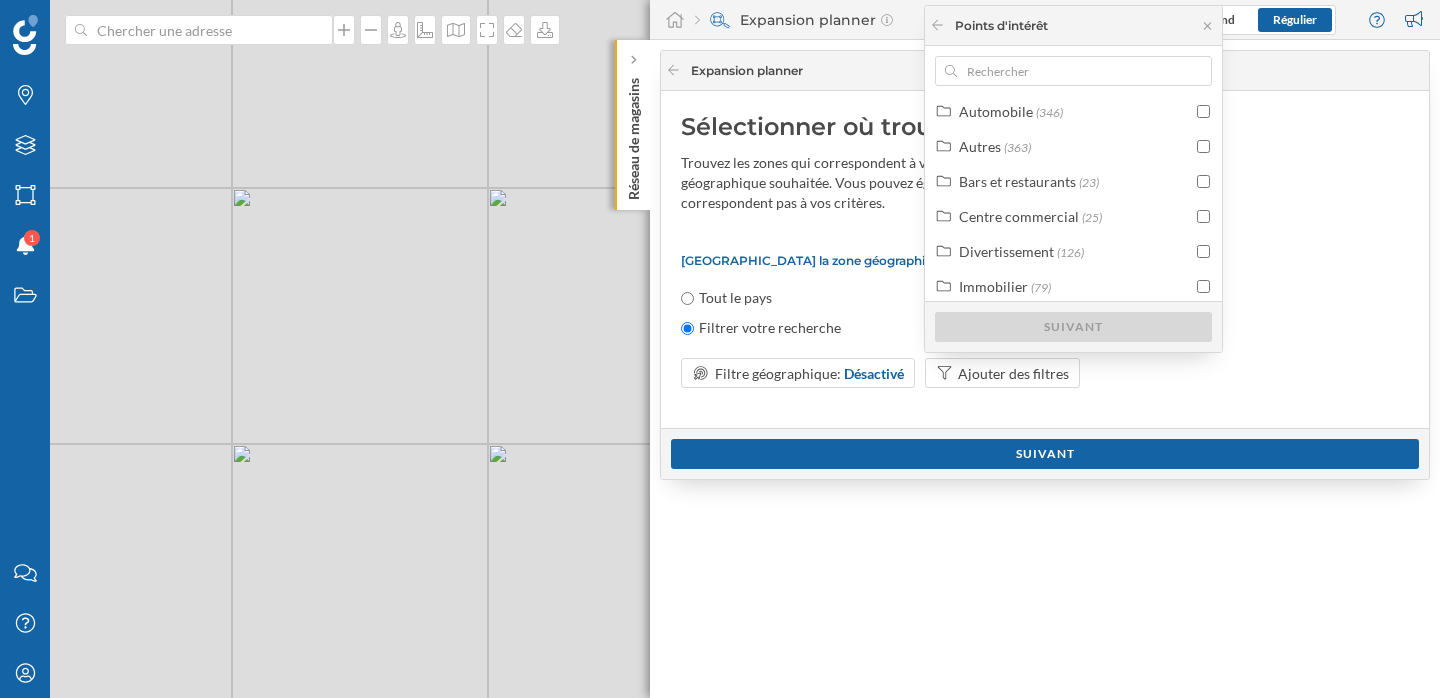 scroll, scrollTop: 149, scrollLeft: 0, axis: vertical 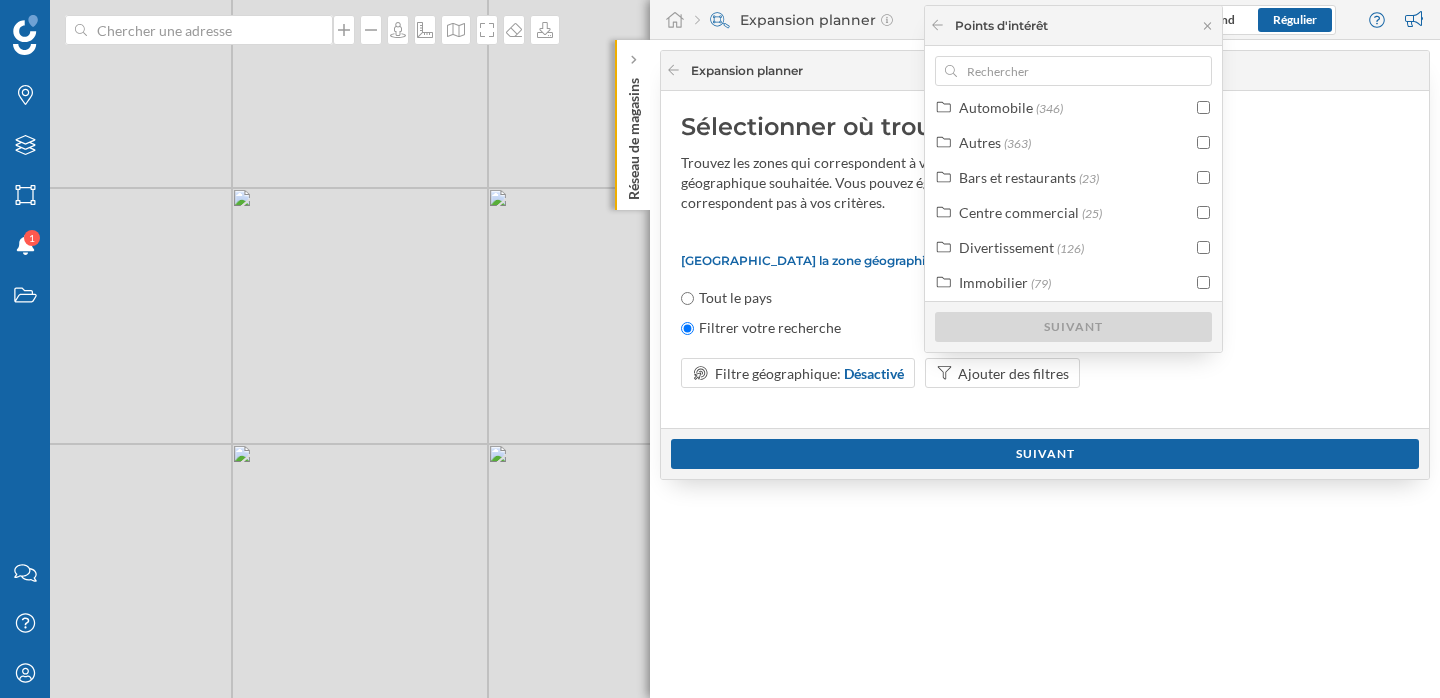 click on "Bars et restaurants" at bounding box center (1017, 177) 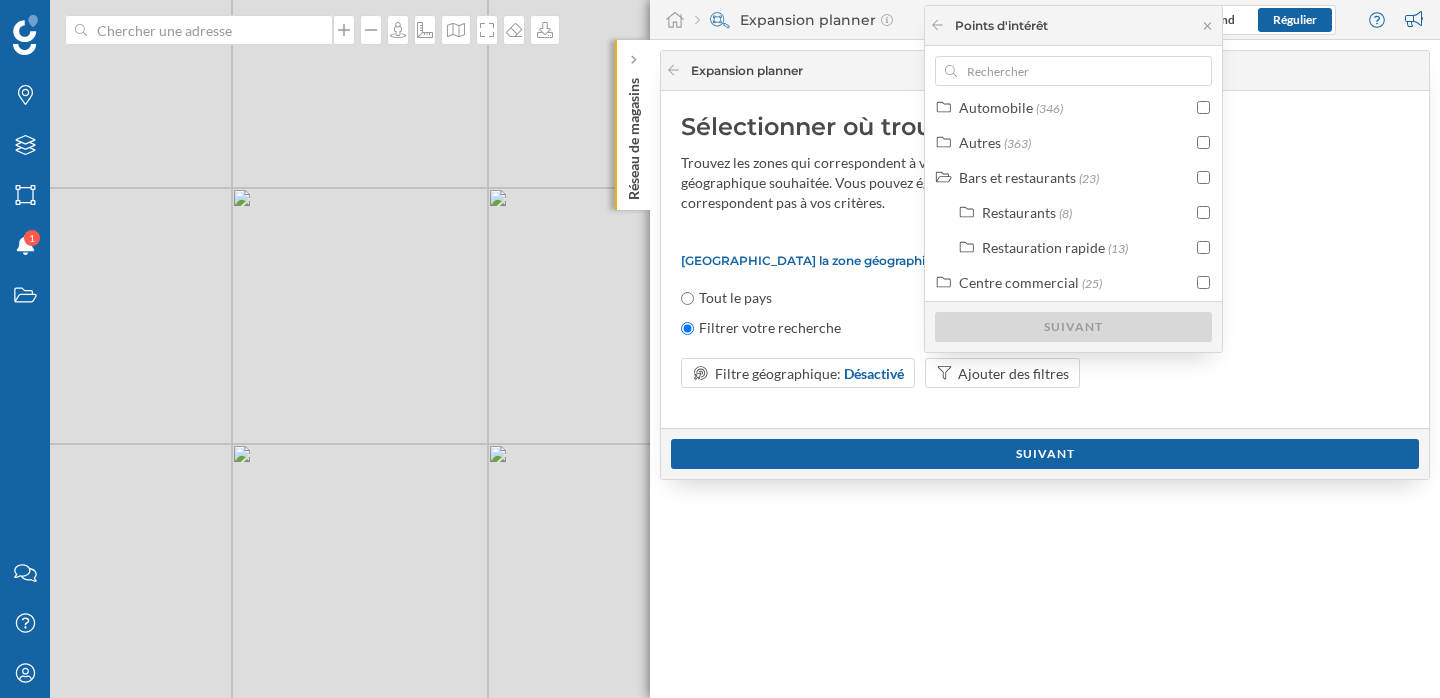 scroll, scrollTop: 173, scrollLeft: 0, axis: vertical 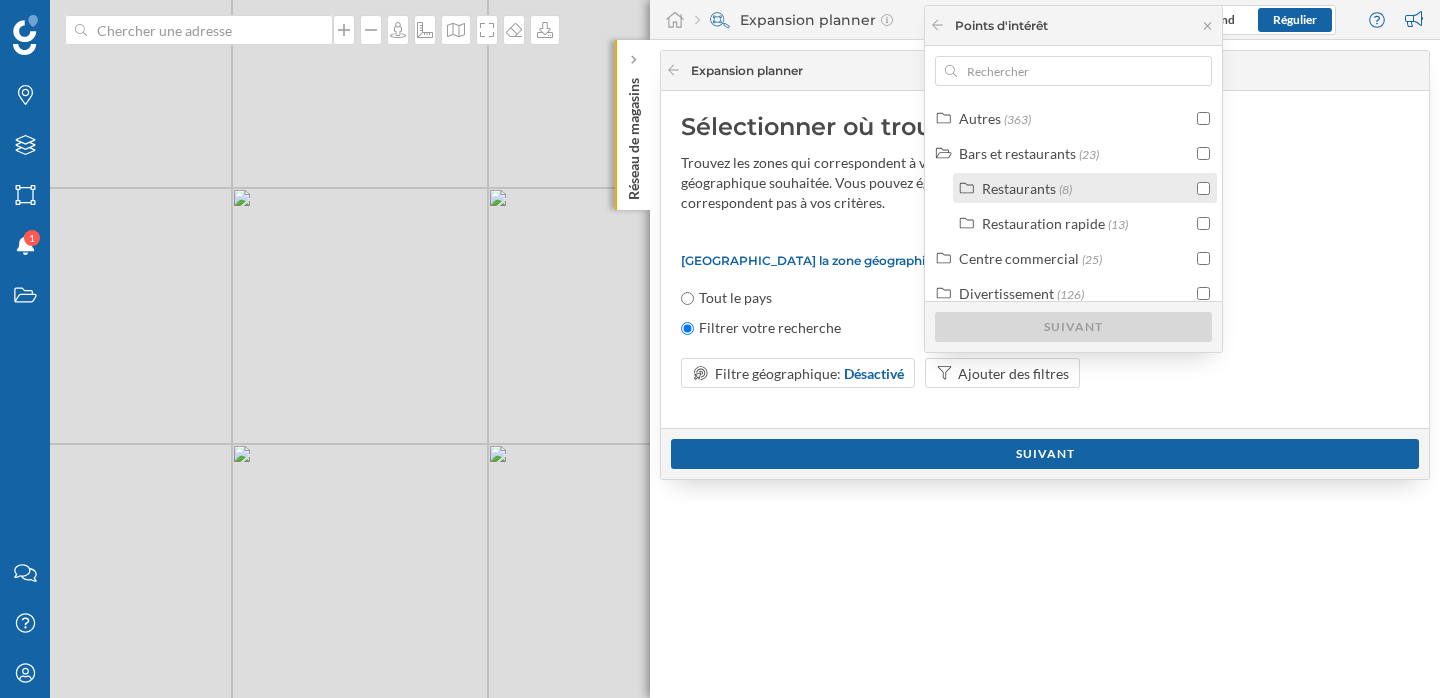 click on "(8)" at bounding box center [1065, 189] 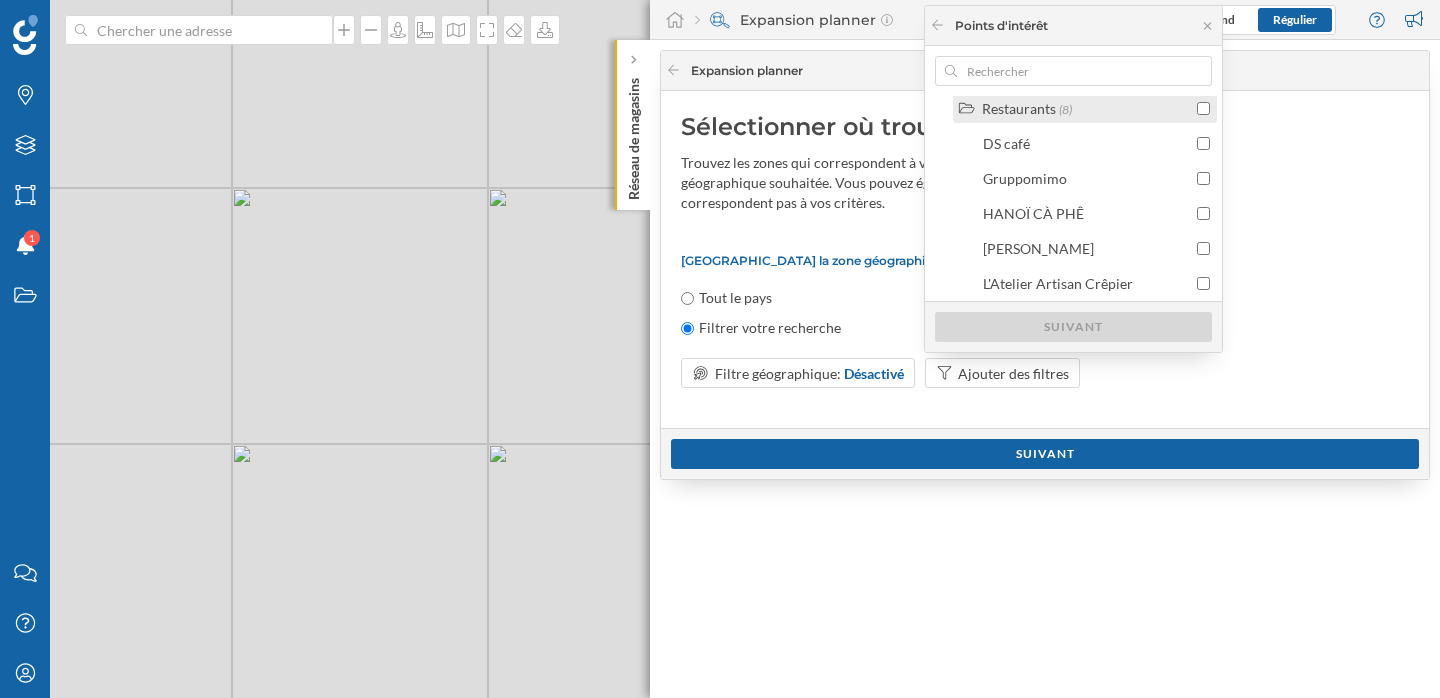 scroll, scrollTop: 276, scrollLeft: 0, axis: vertical 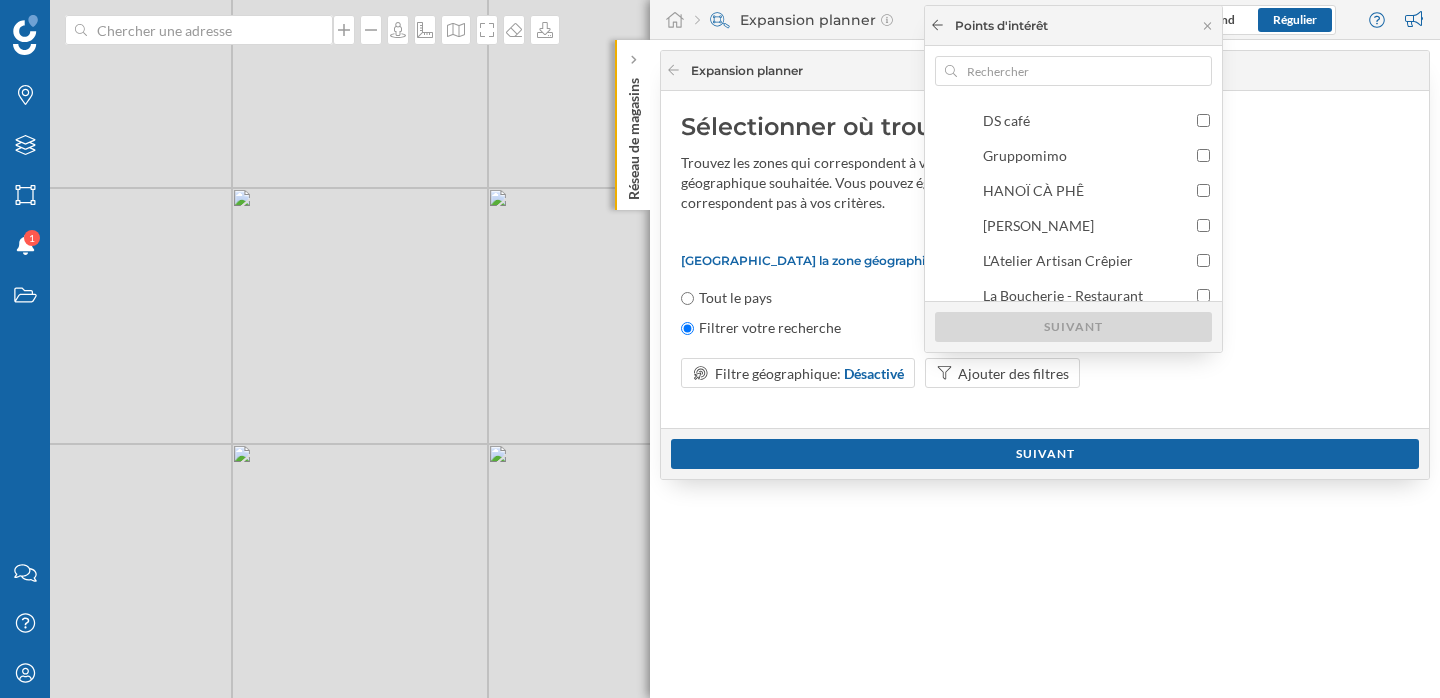 click 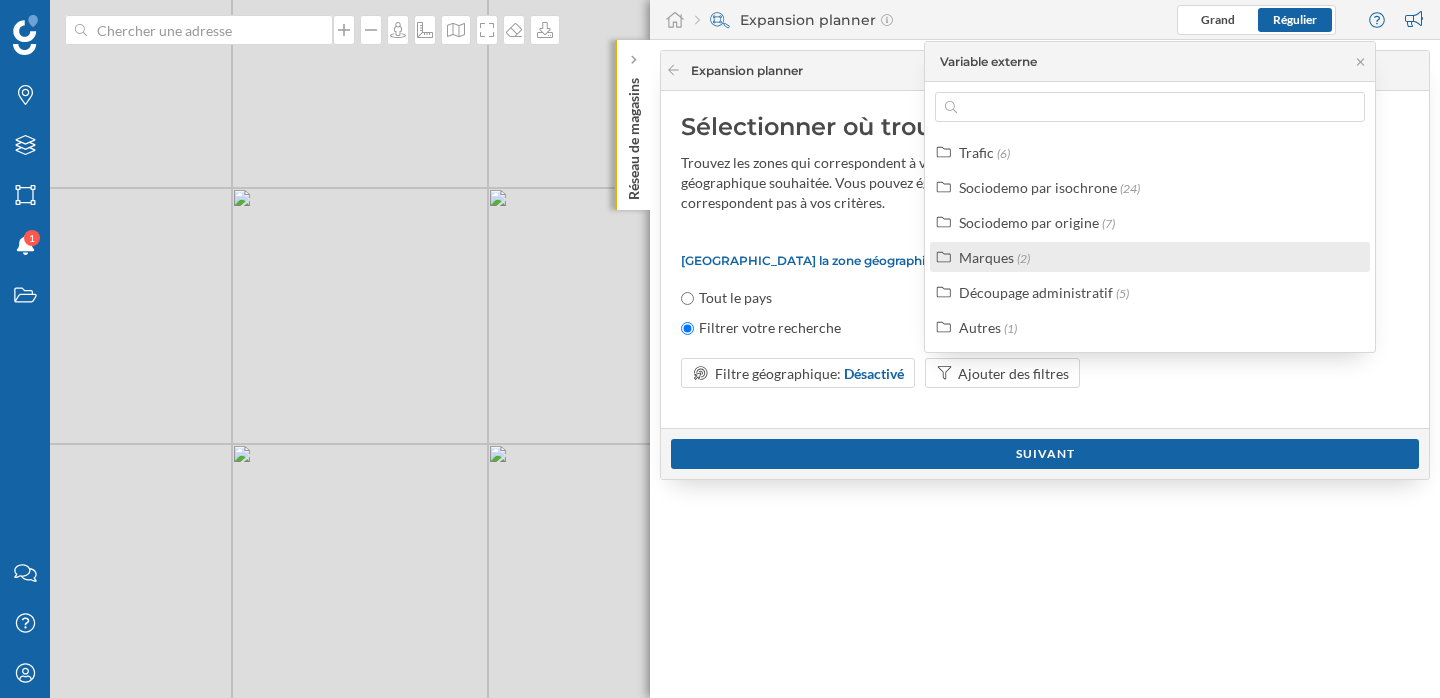 click on "Marques
(2)" at bounding box center (1158, 257) 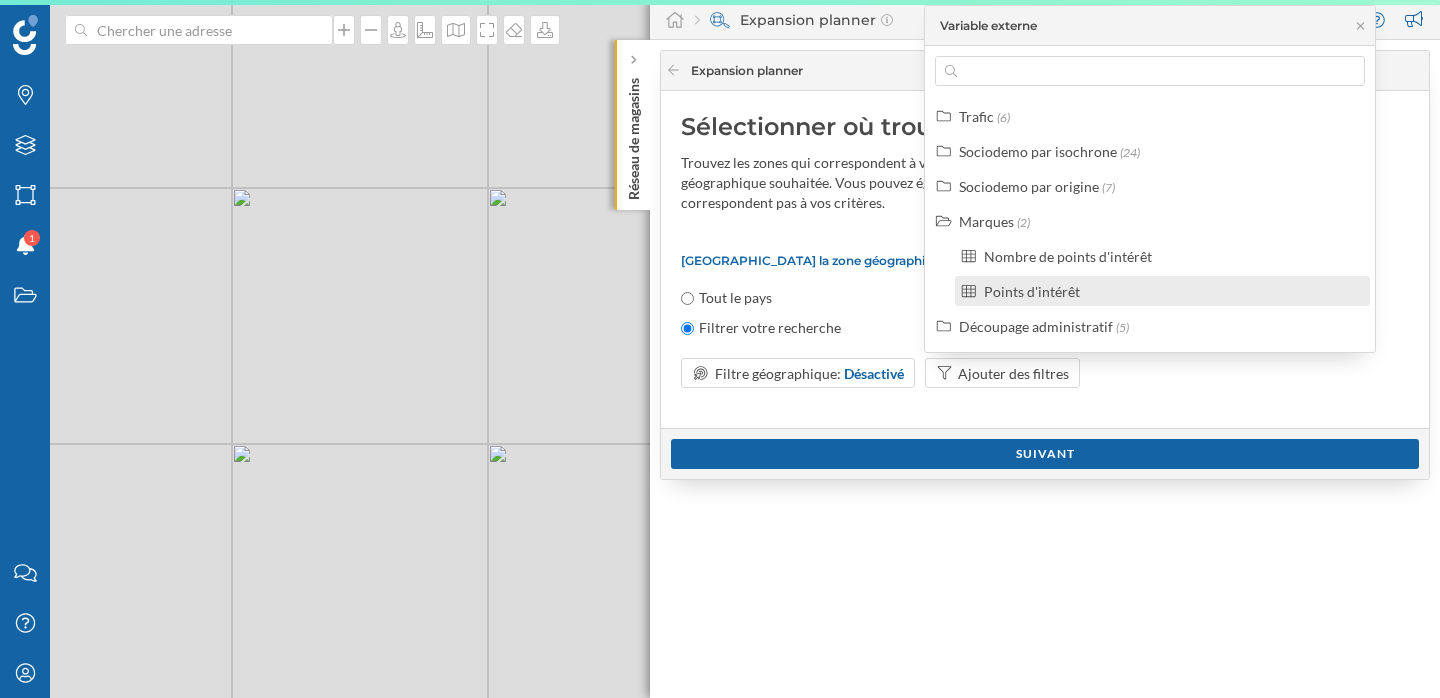 click on "Points d'intérêt" at bounding box center (1171, 291) 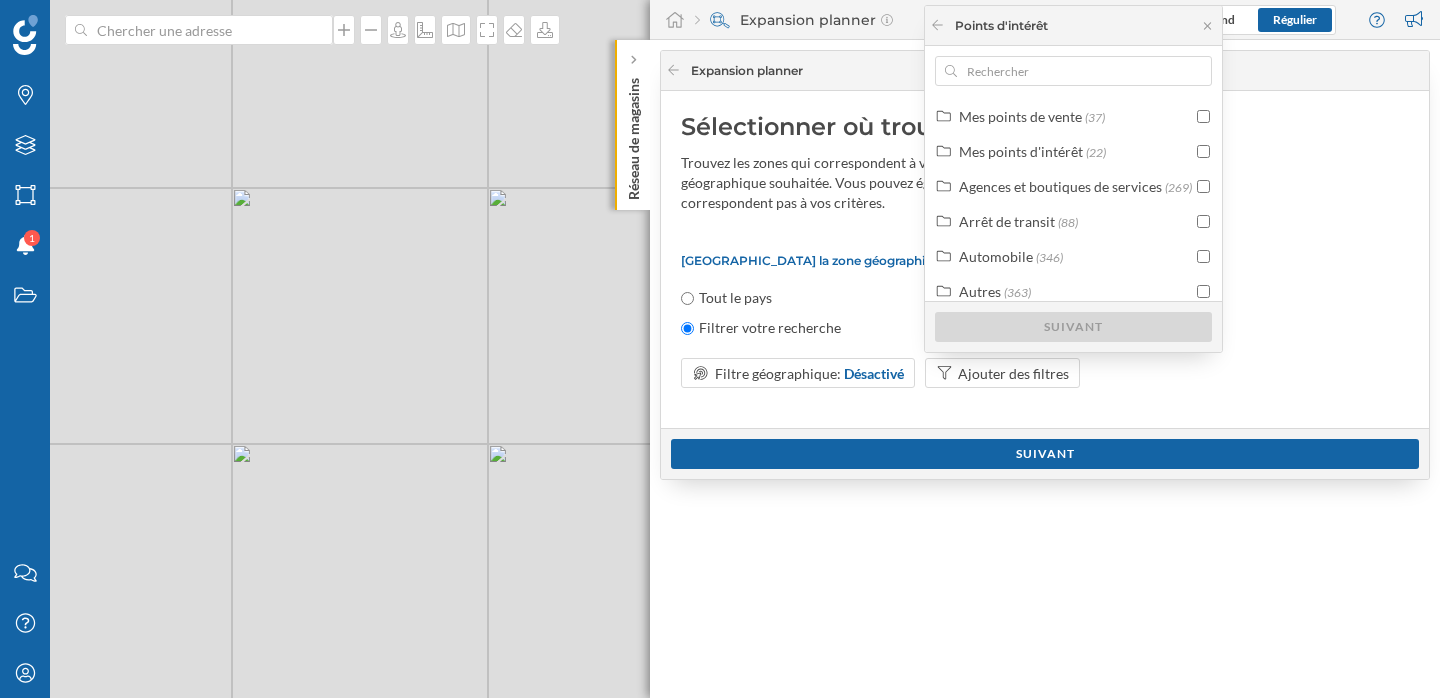 click on "Sélectionner où trouver vos zones d'intérêt
Trouvez les zones qui correspondent à vos critères de réussite dans la zone géographique souhaitée. Vous pouvez également exclure les zones qui ne correspondent pas à vos critères.
[GEOGRAPHIC_DATA] la zone géographique
Tout le pays
Filtrer votre recherche
Filtre géographique:   Désactivé
Ajouter des filtres" at bounding box center (1045, 259) 